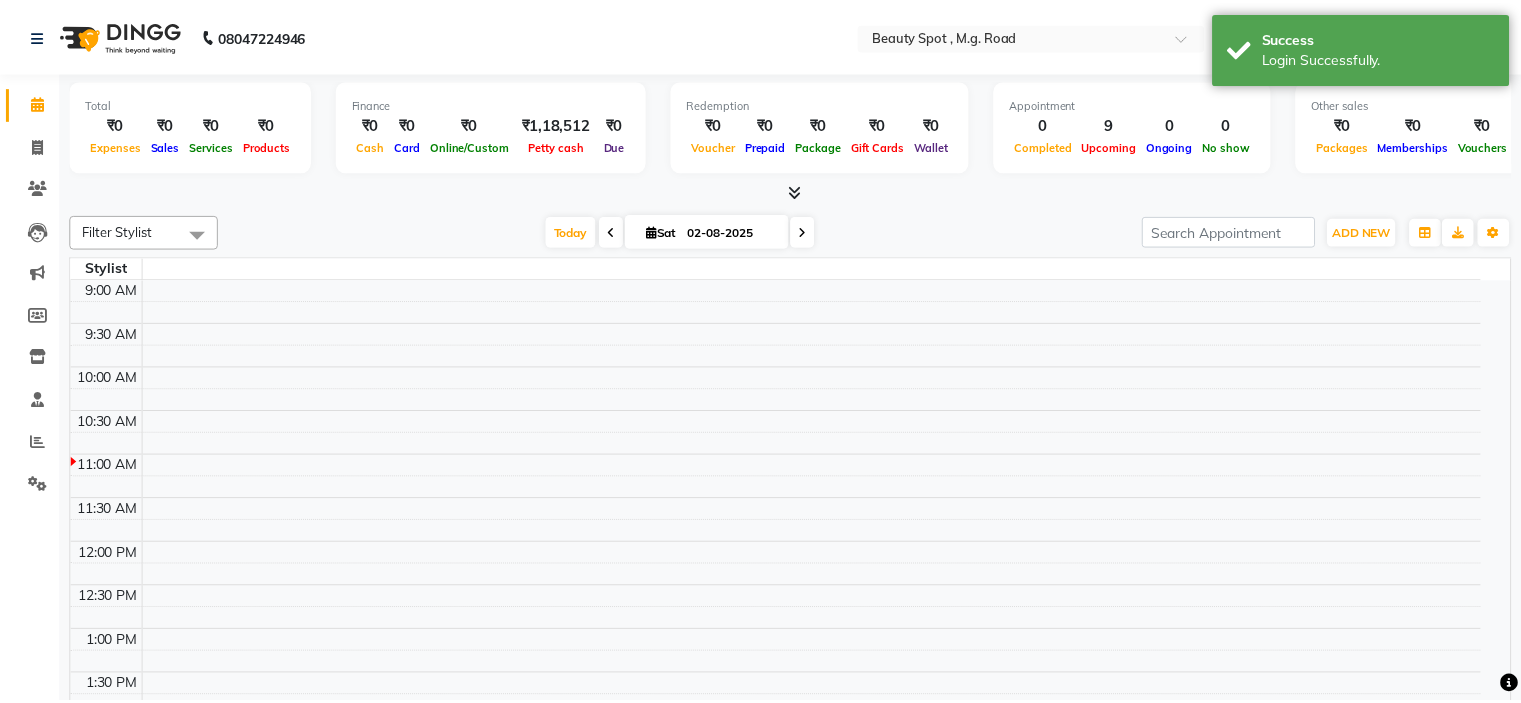scroll, scrollTop: 0, scrollLeft: 0, axis: both 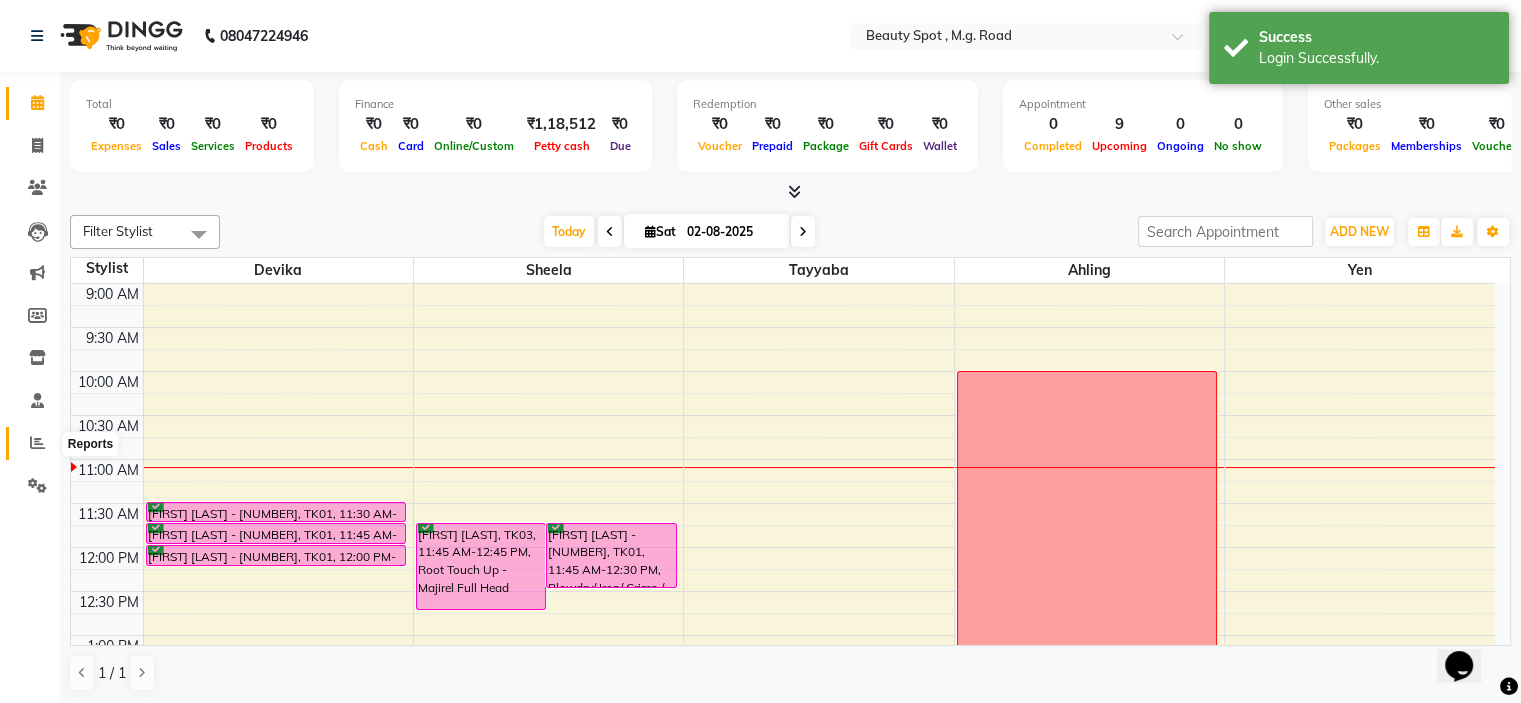 click 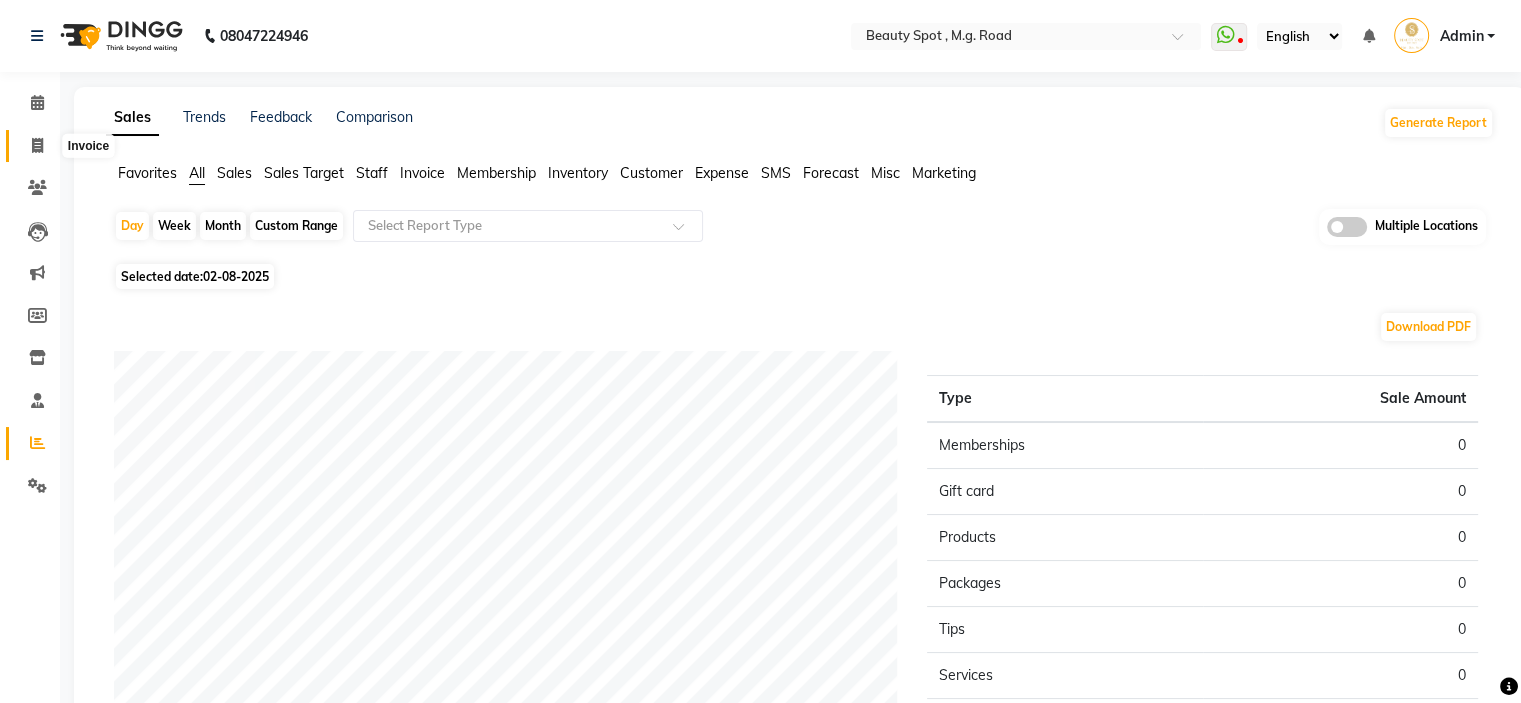 click 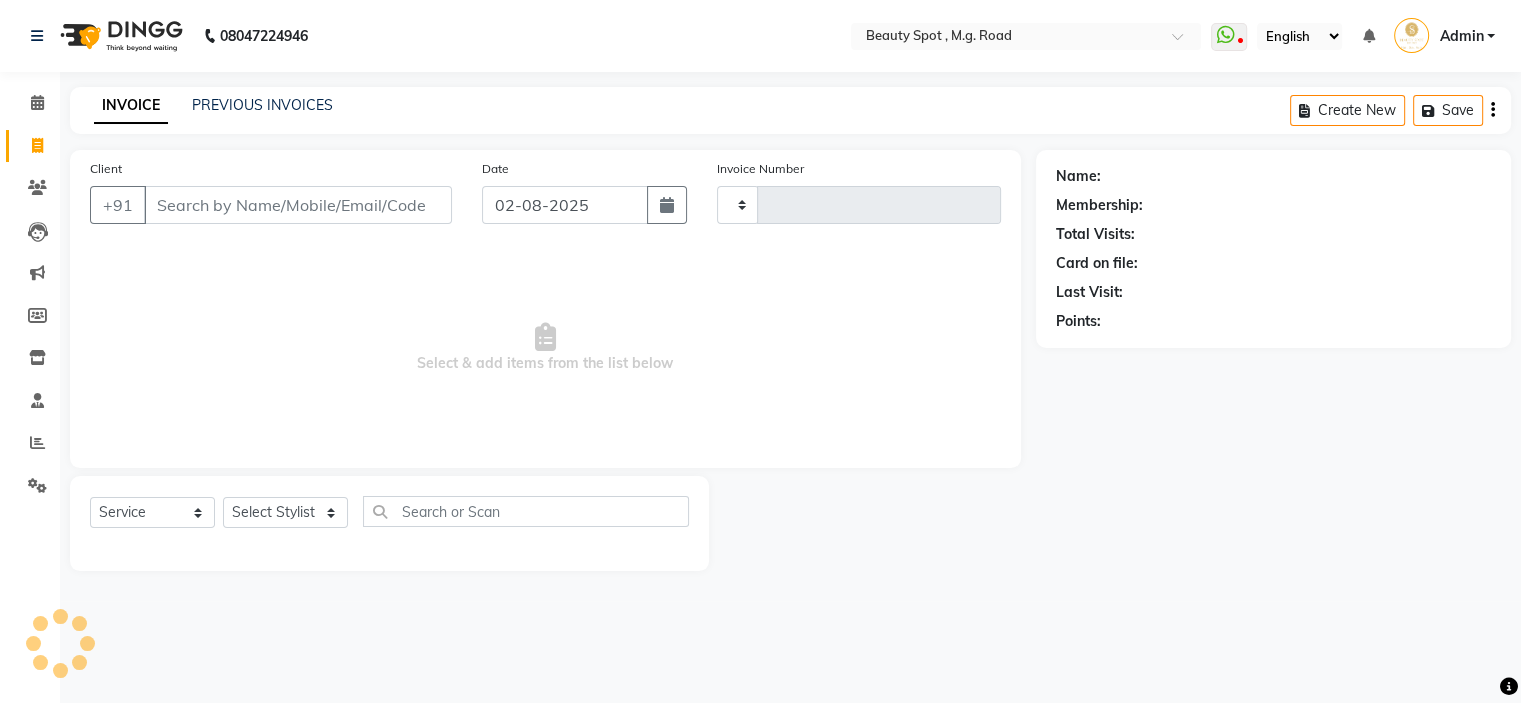 type on "0567" 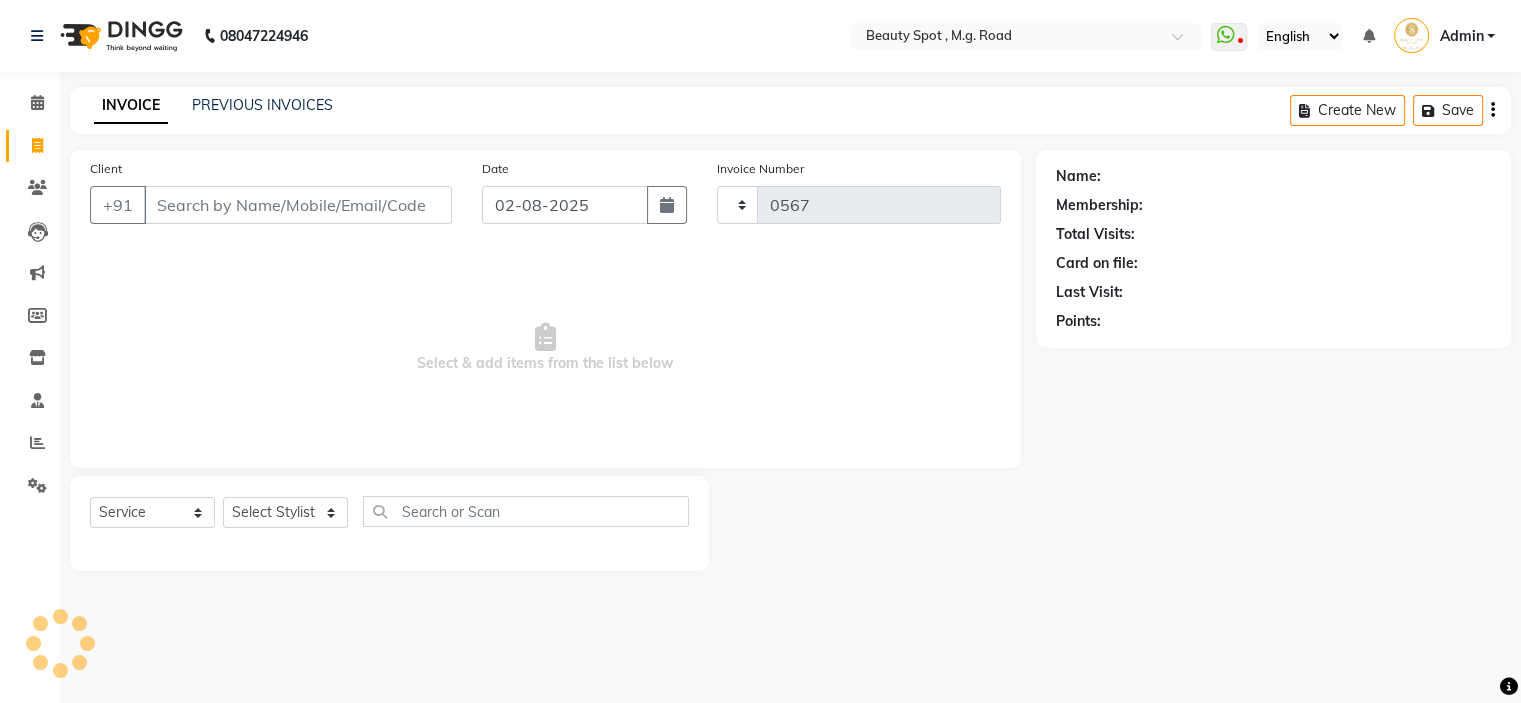 select on "7357" 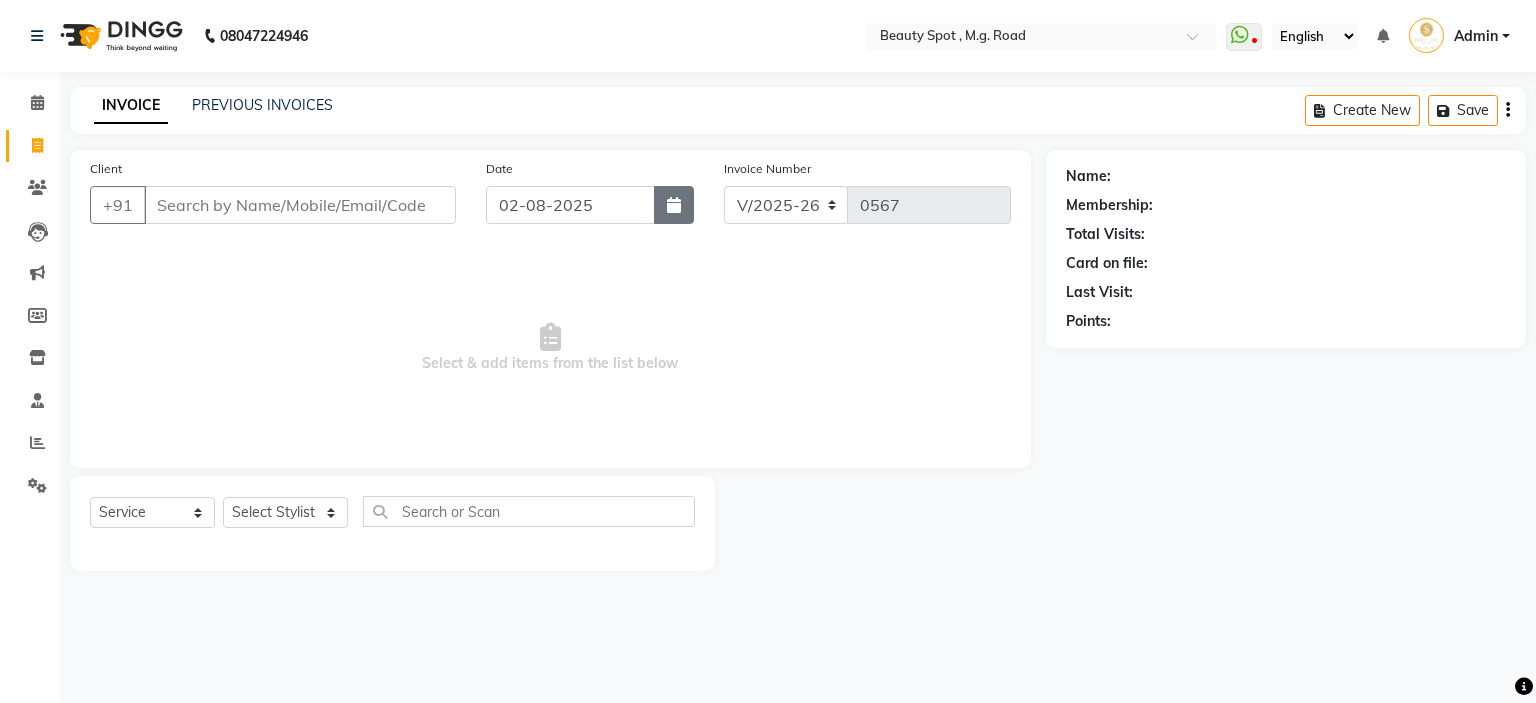 click 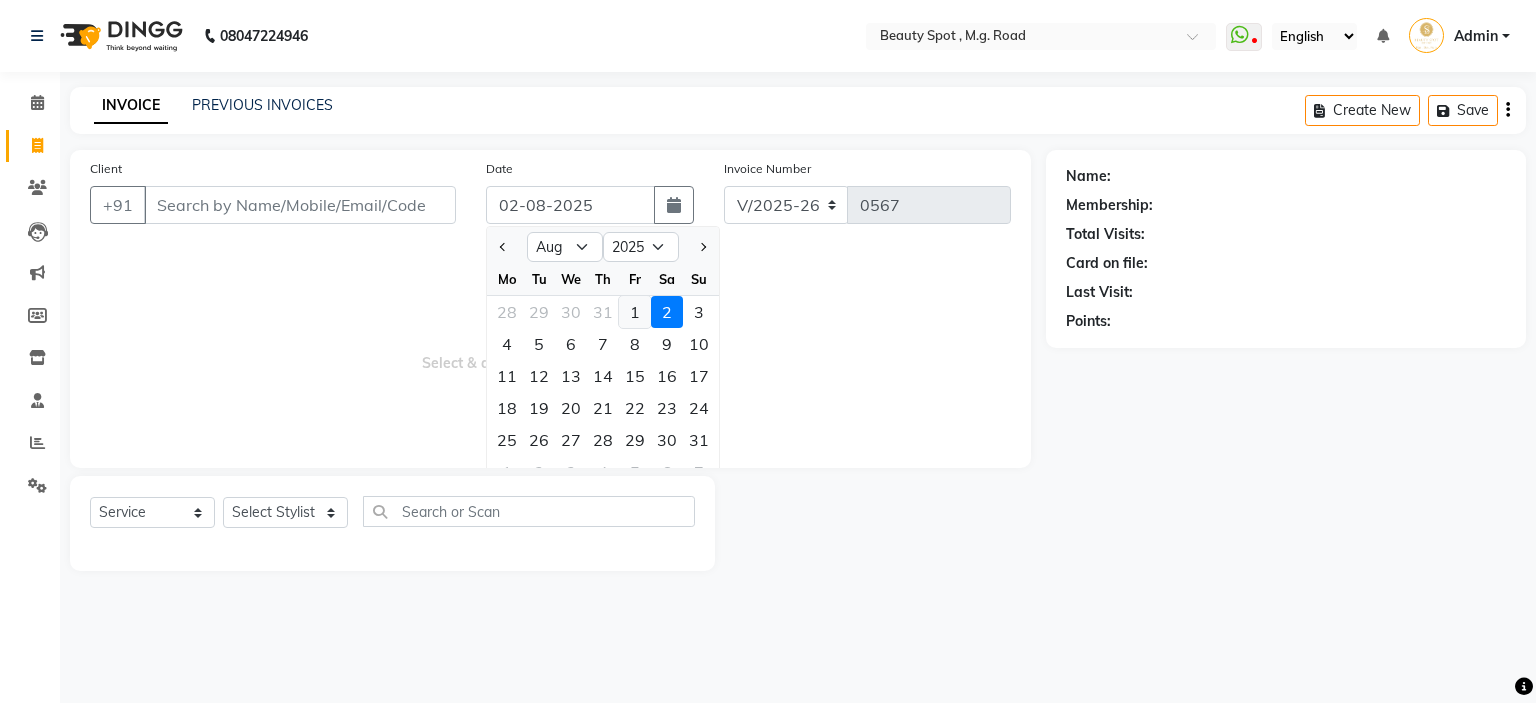 click on "1" 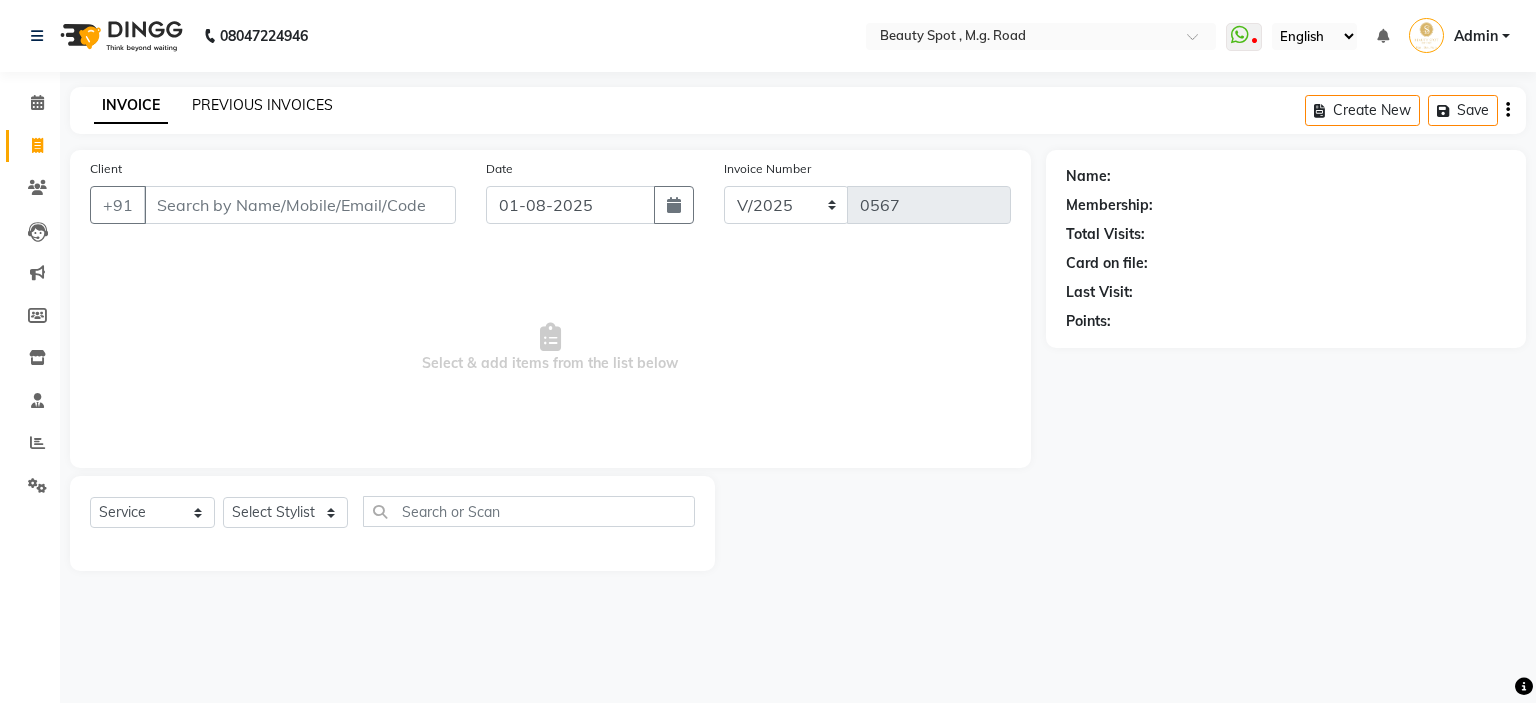 click on "PREVIOUS INVOICES" 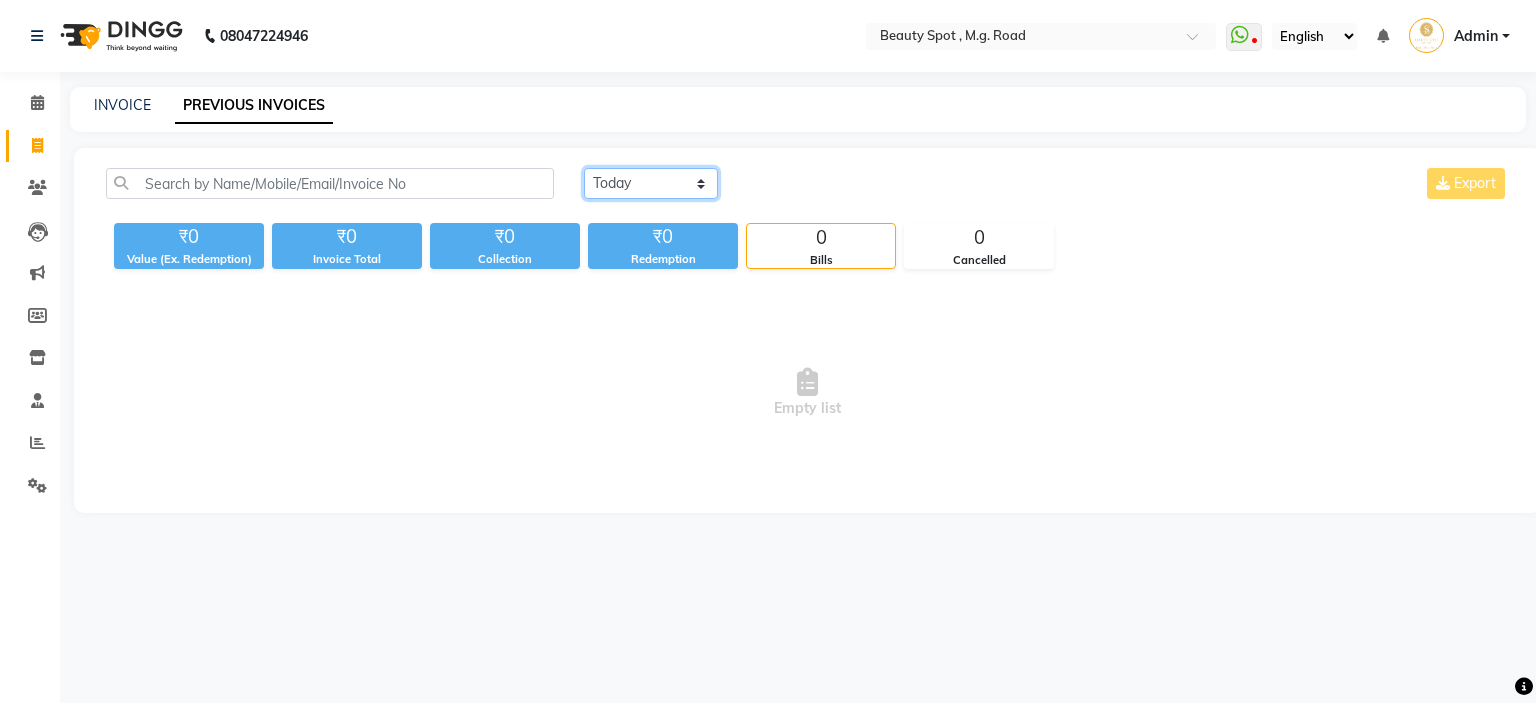 click on "Today Yesterday Custom Range" 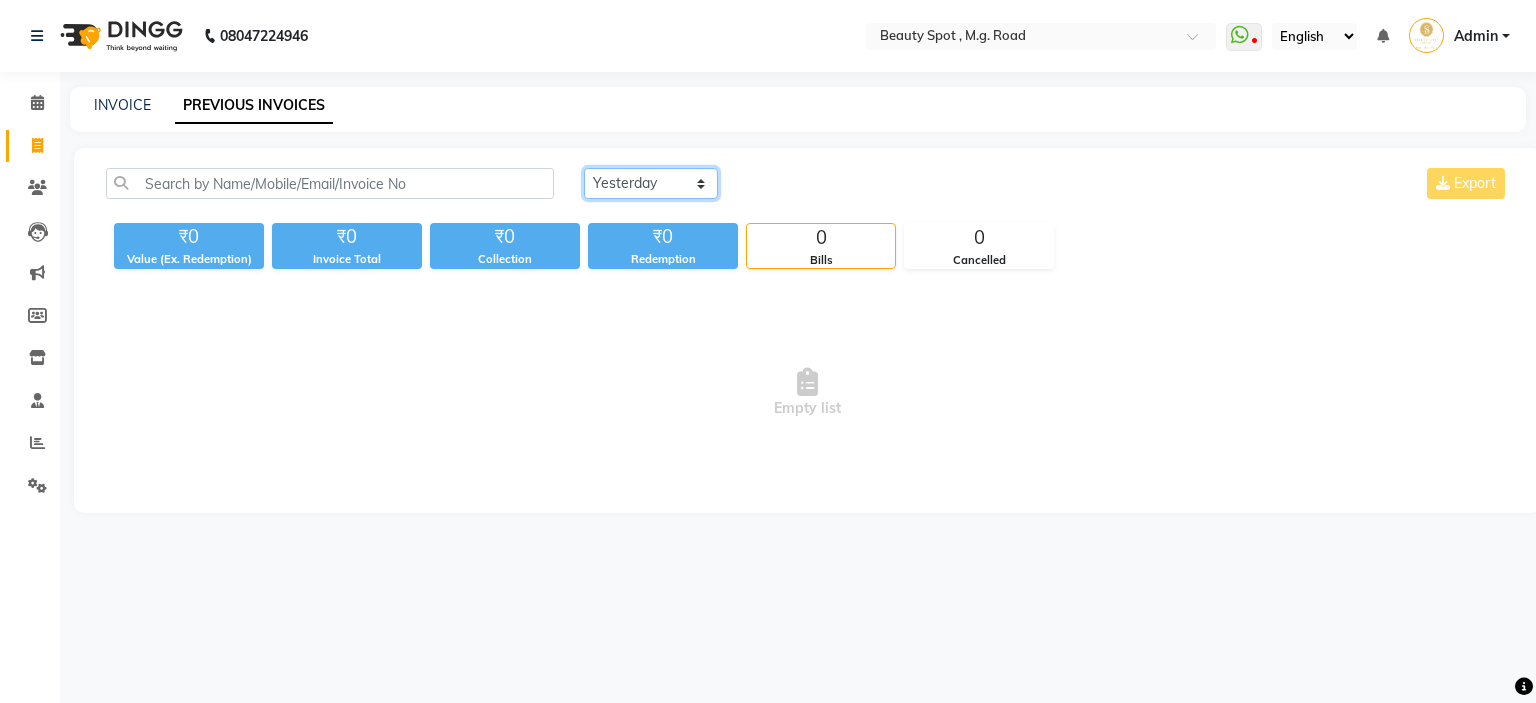 click on "Today Yesterday Custom Range" 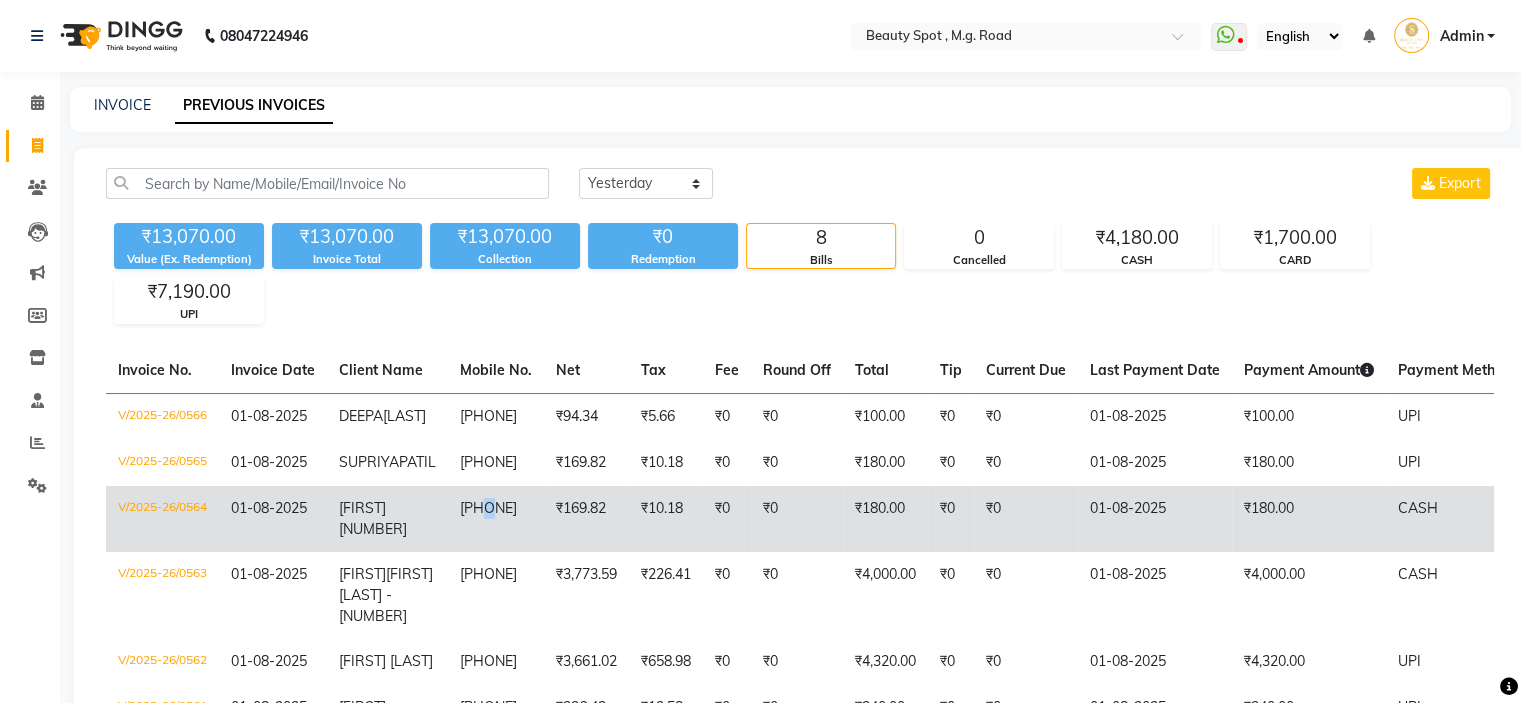 click on "7038220823" 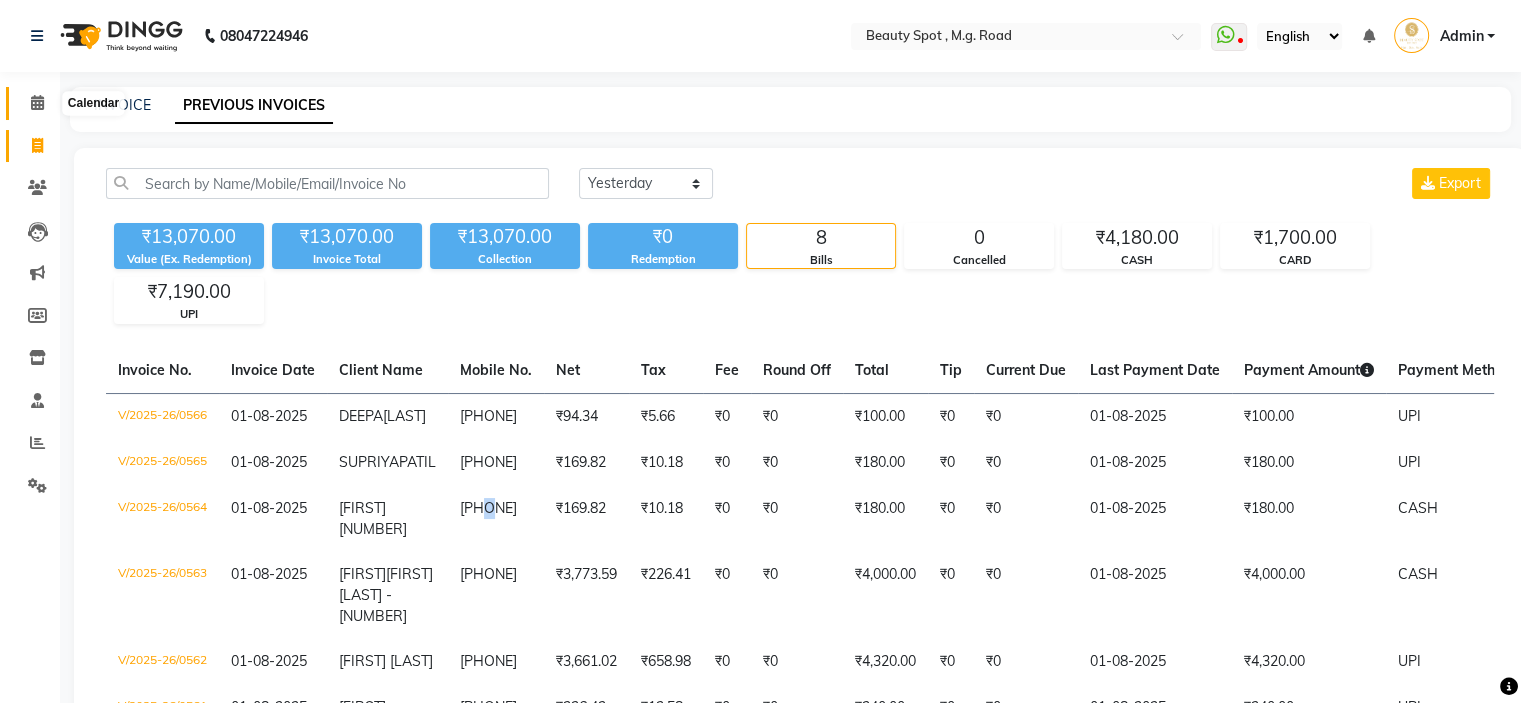 click 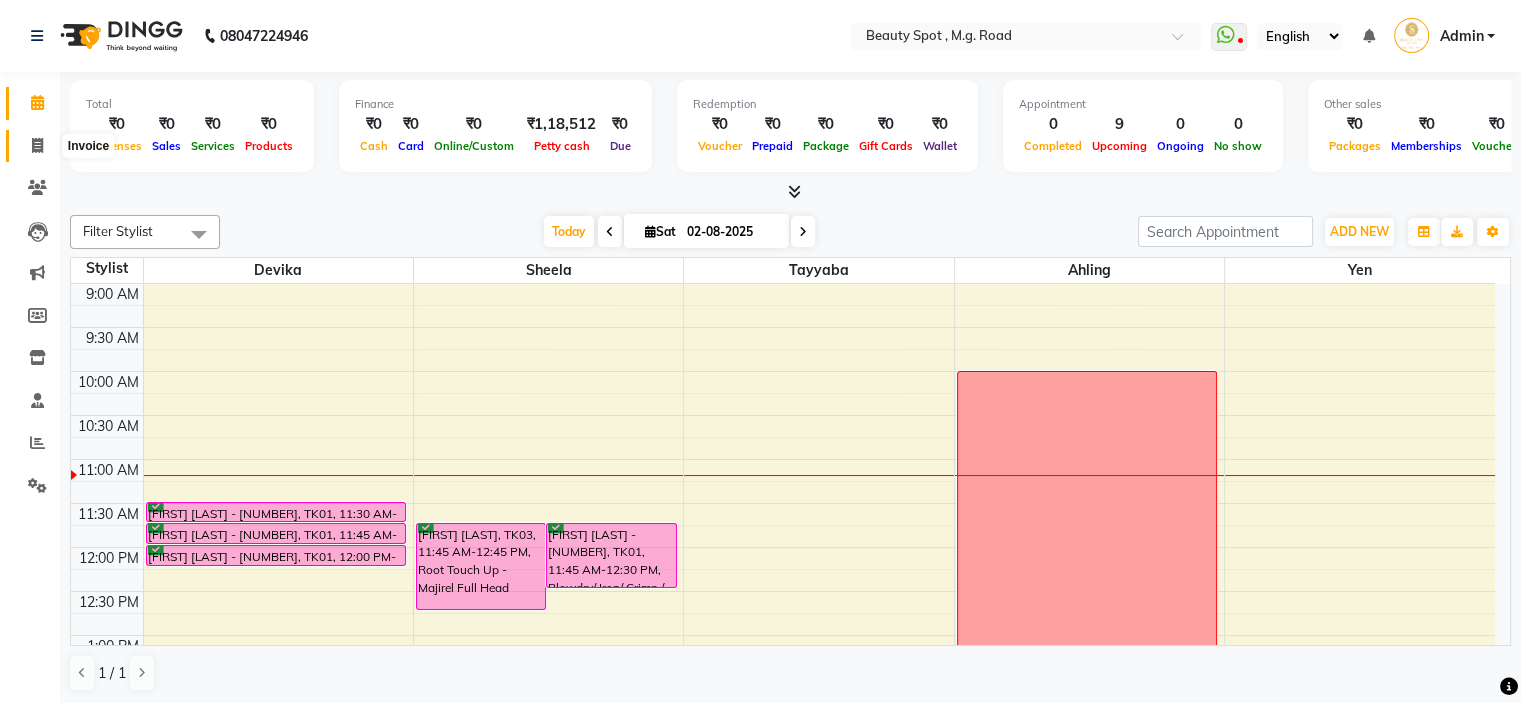 click 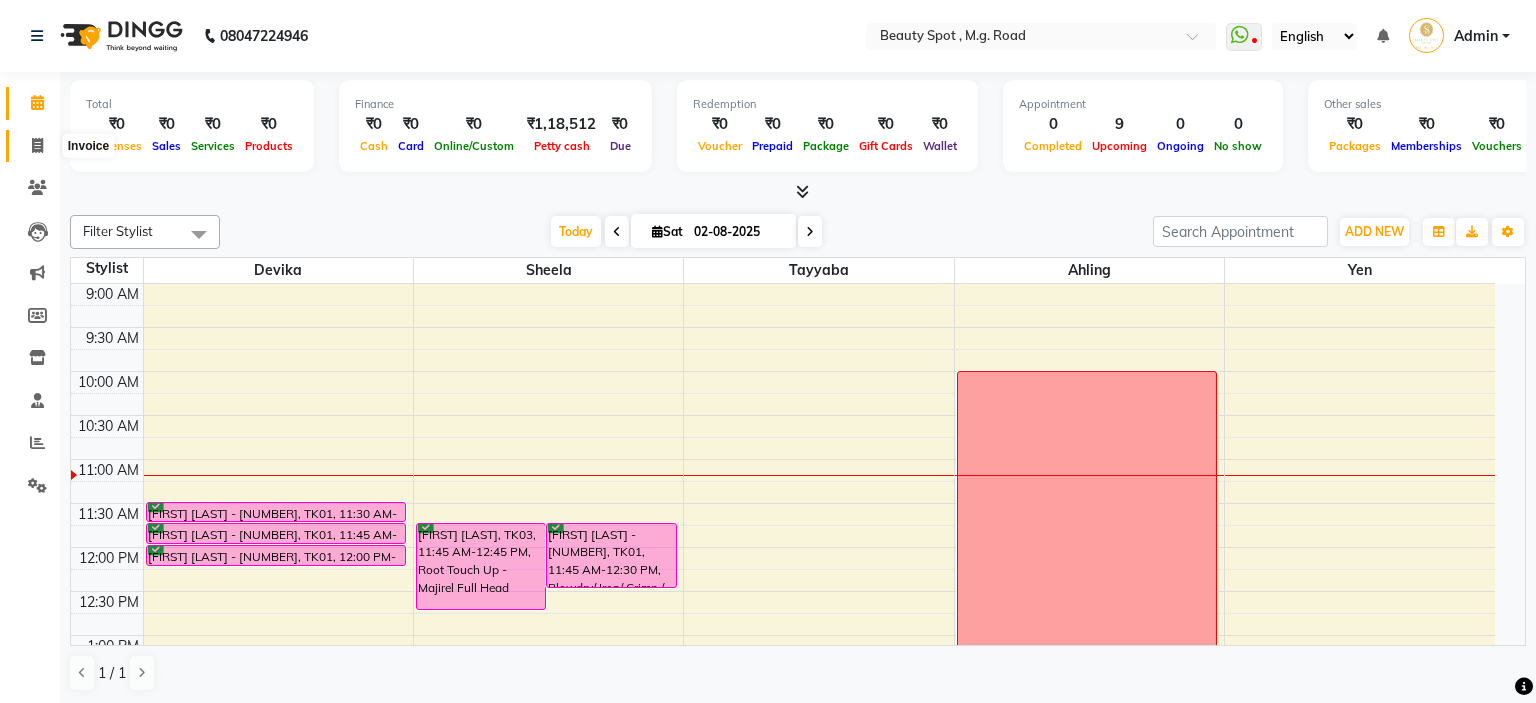 select on "7357" 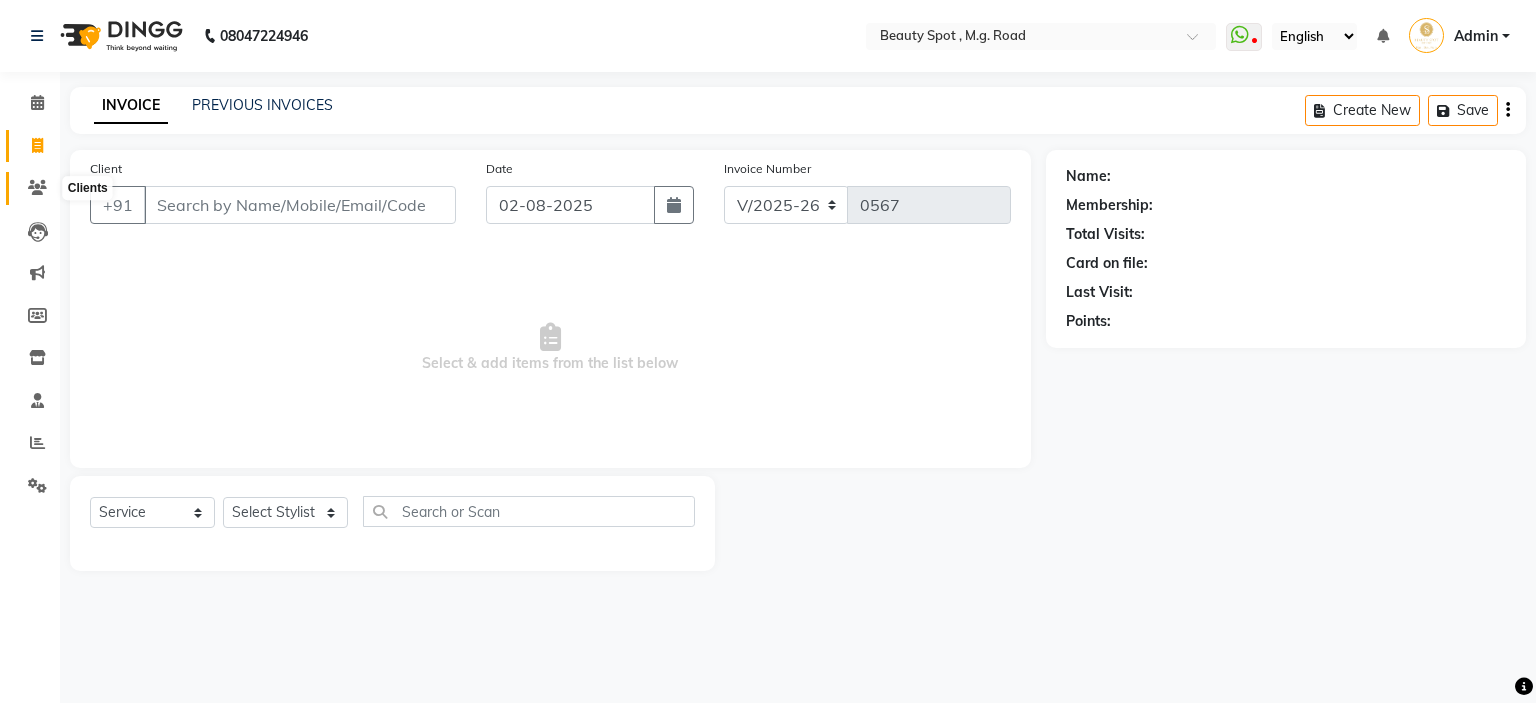 click 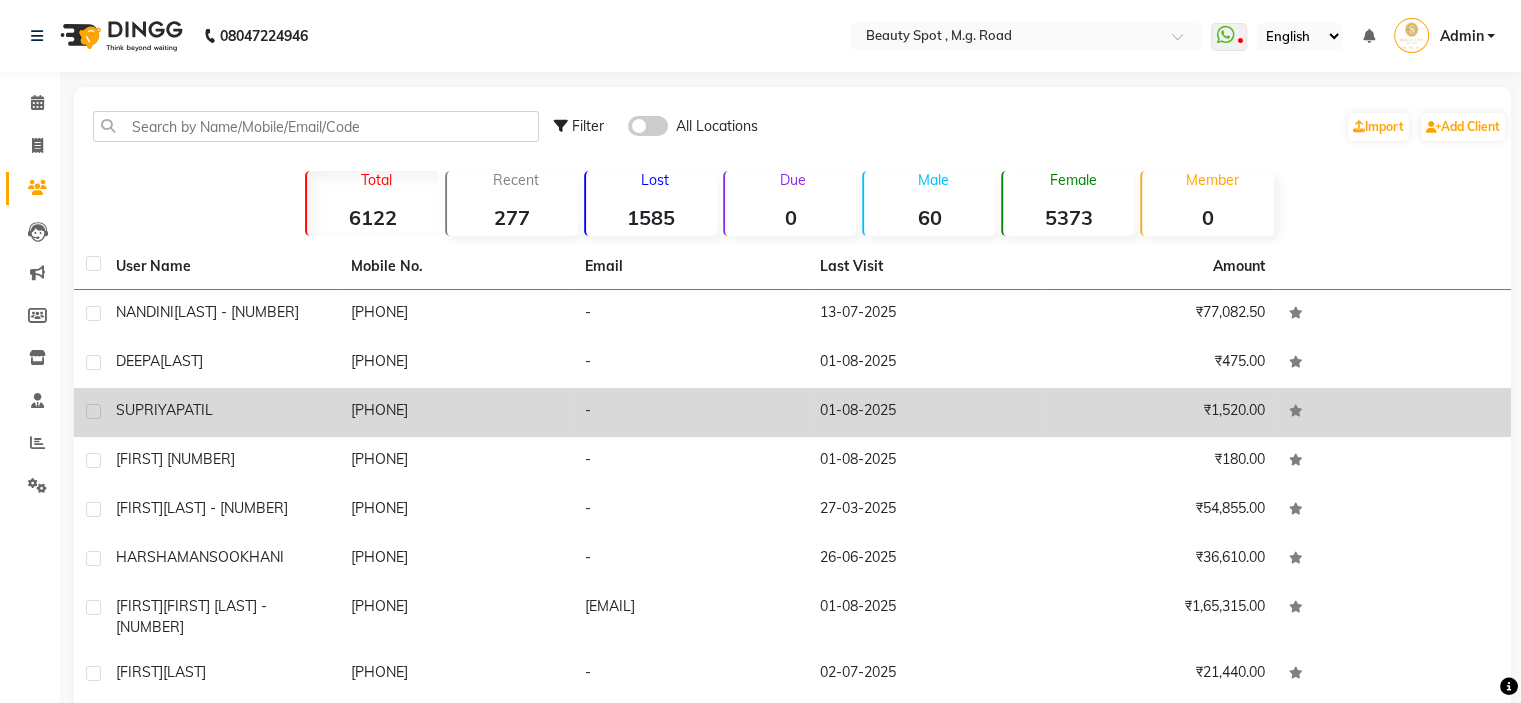 click on "8237829235" 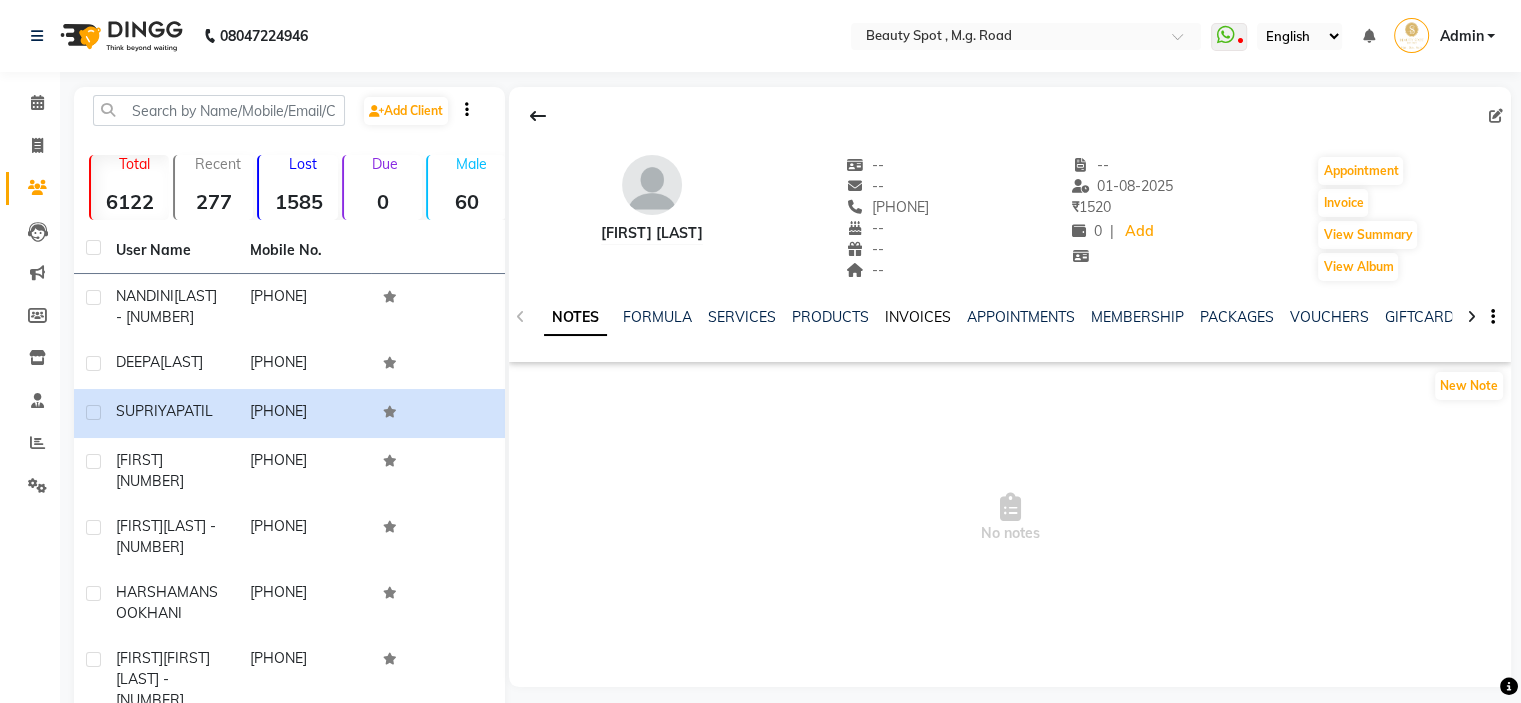 click on "INVOICES" 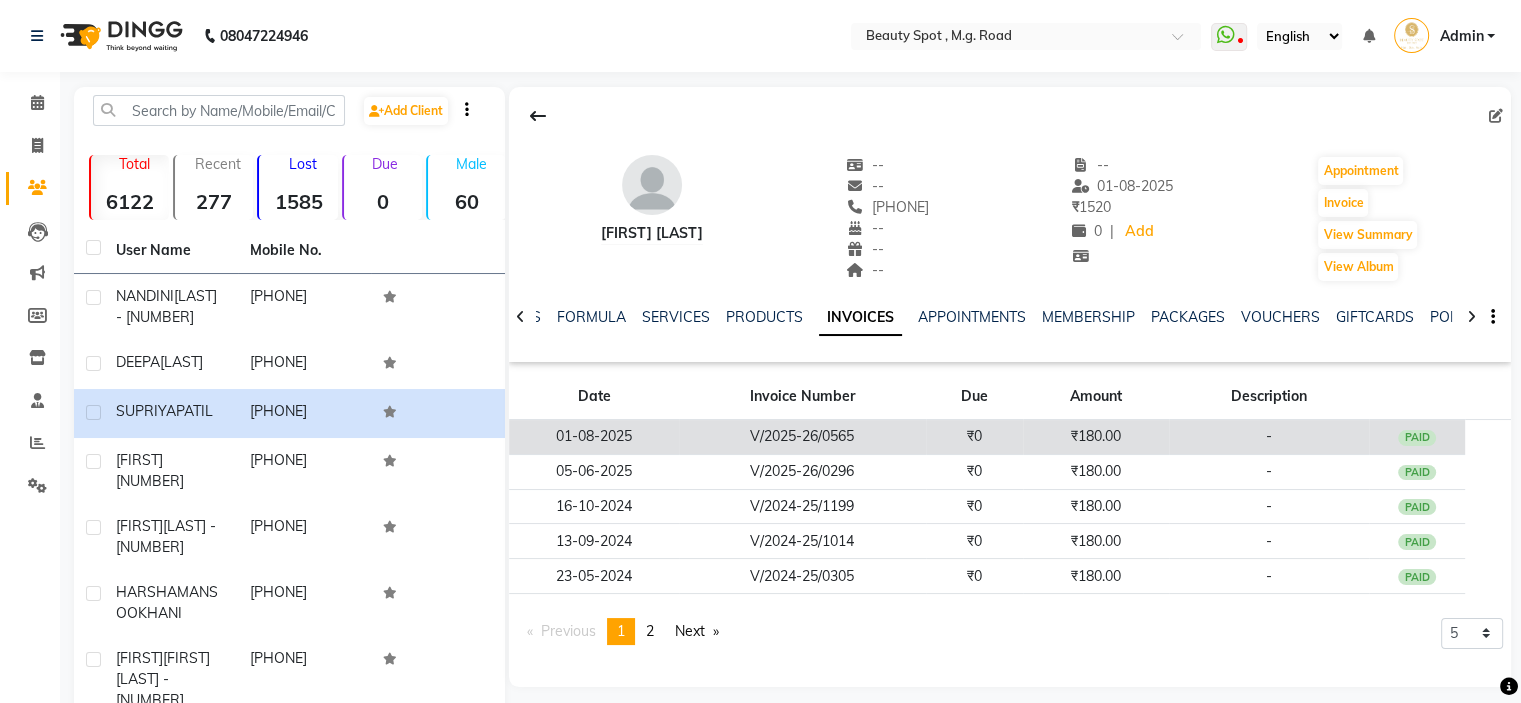 click on "V/2025-26/0565" 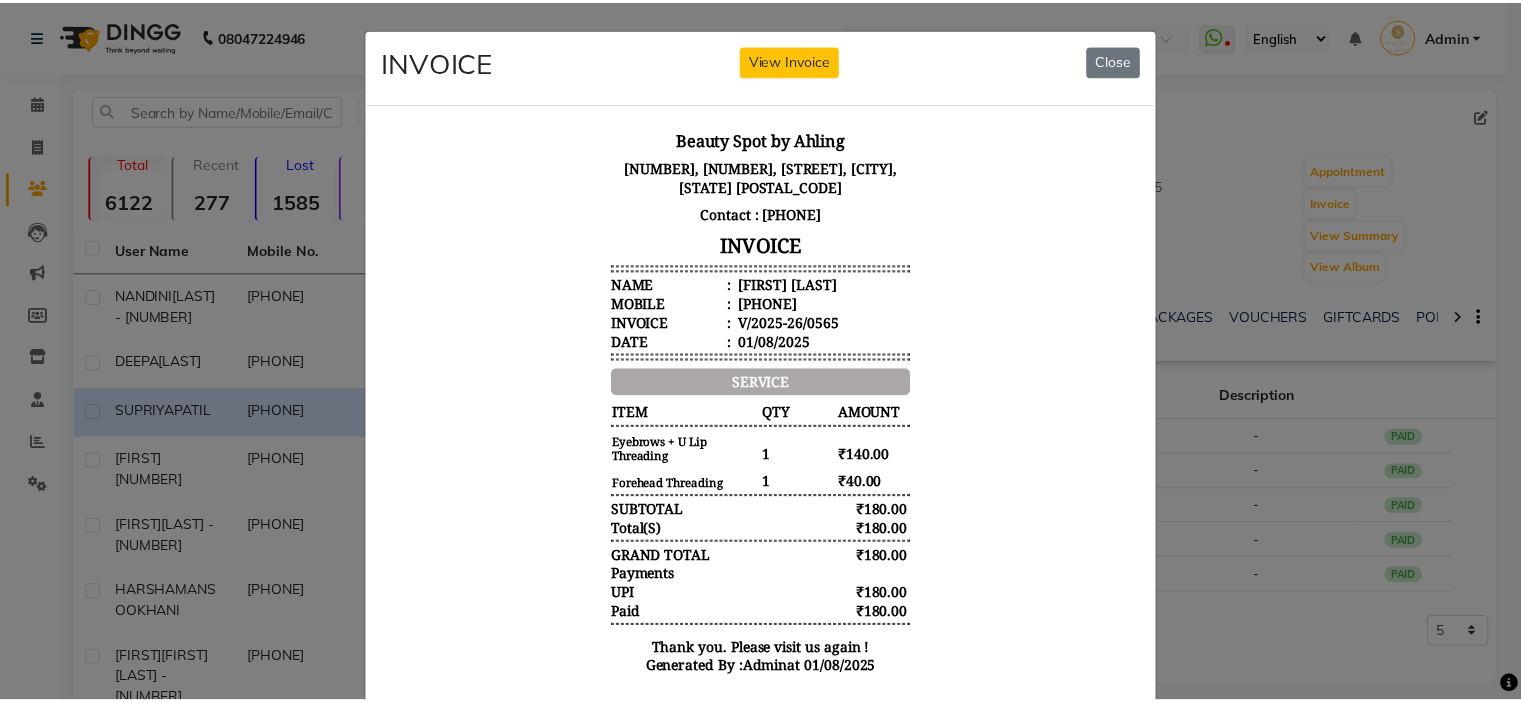 scroll, scrollTop: 16, scrollLeft: 0, axis: vertical 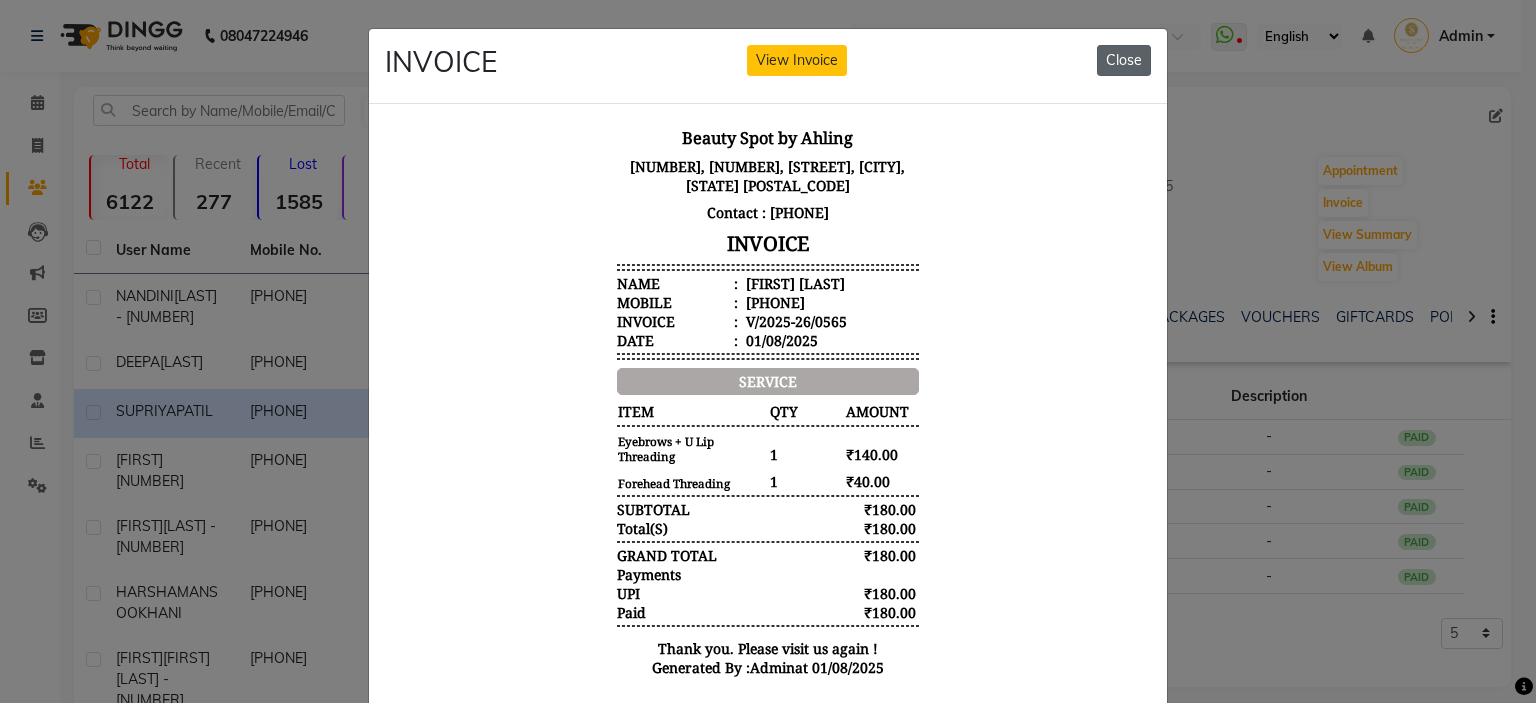 click on "Close" 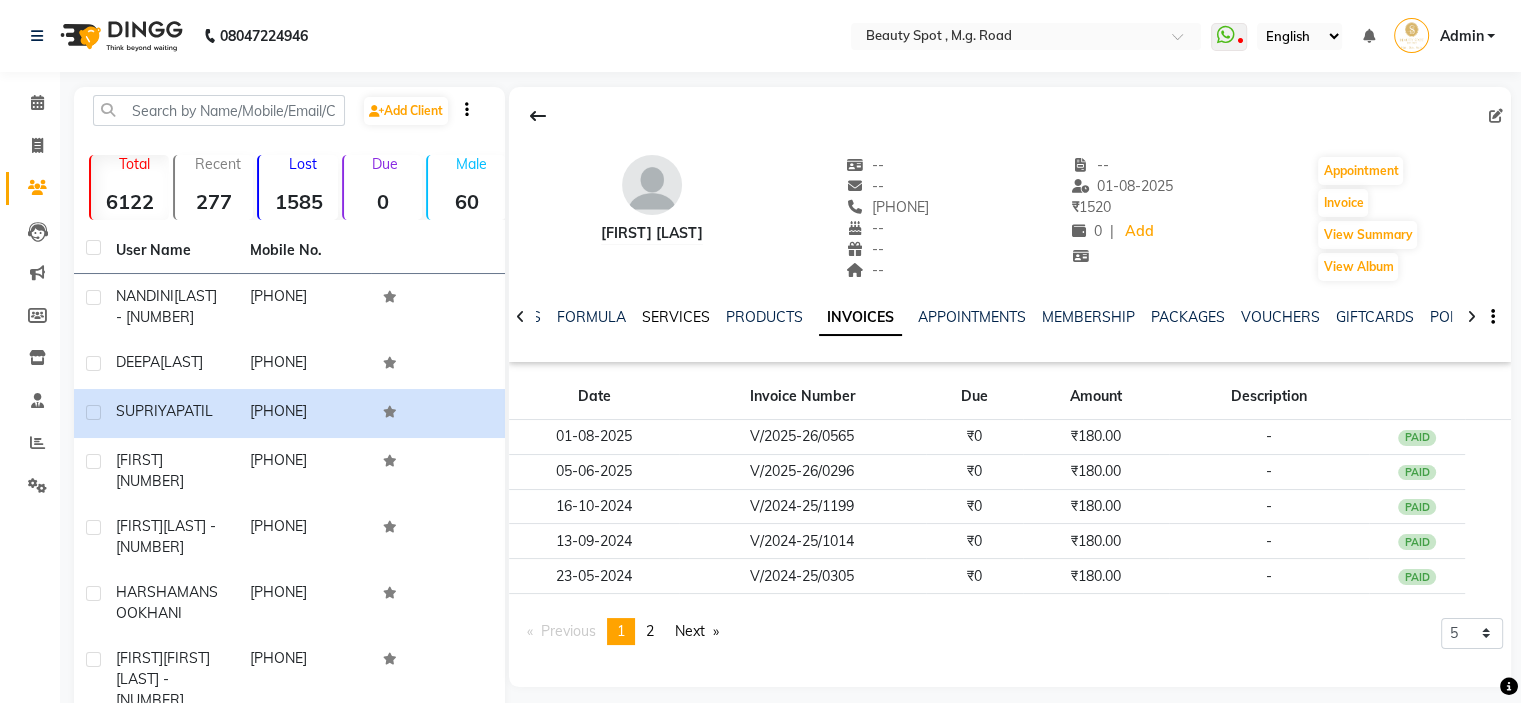 click on "SERVICES" 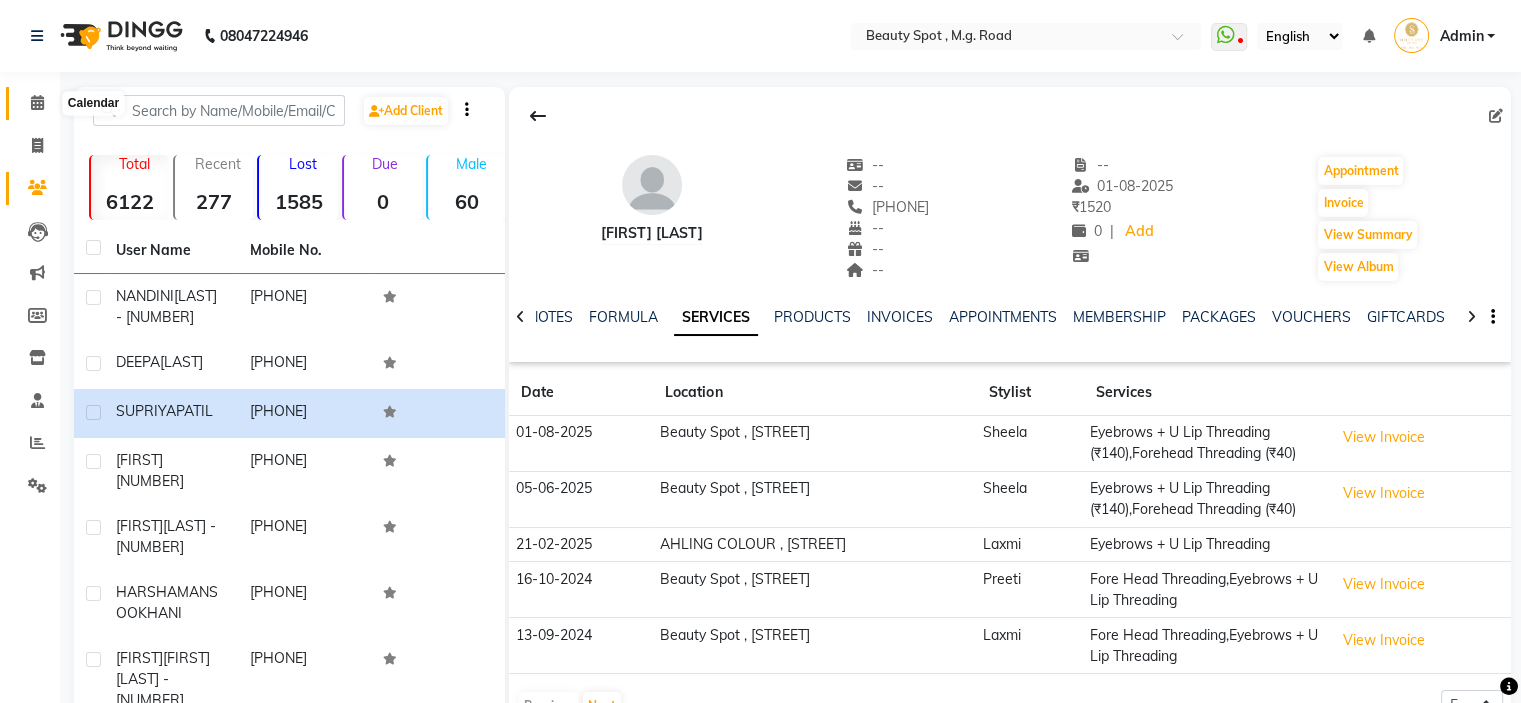 click 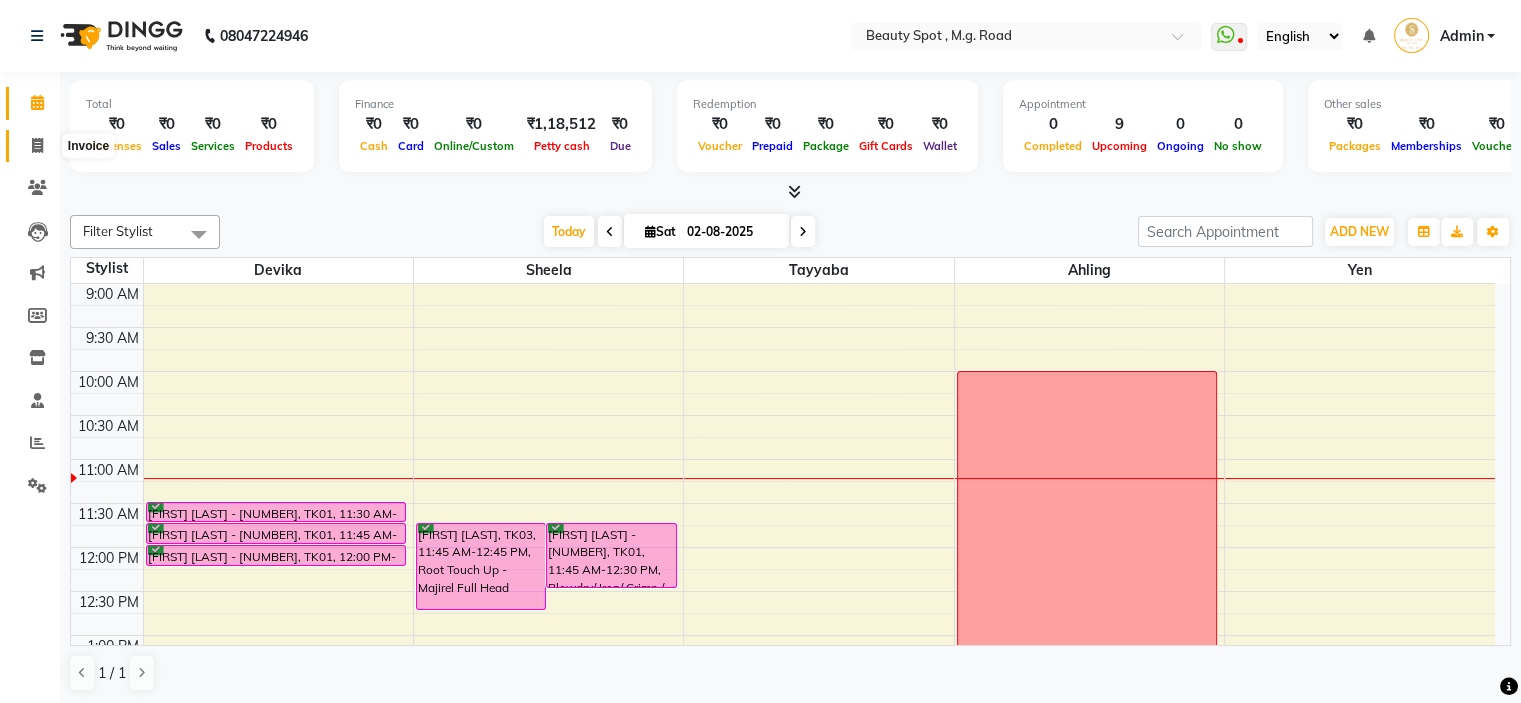 click 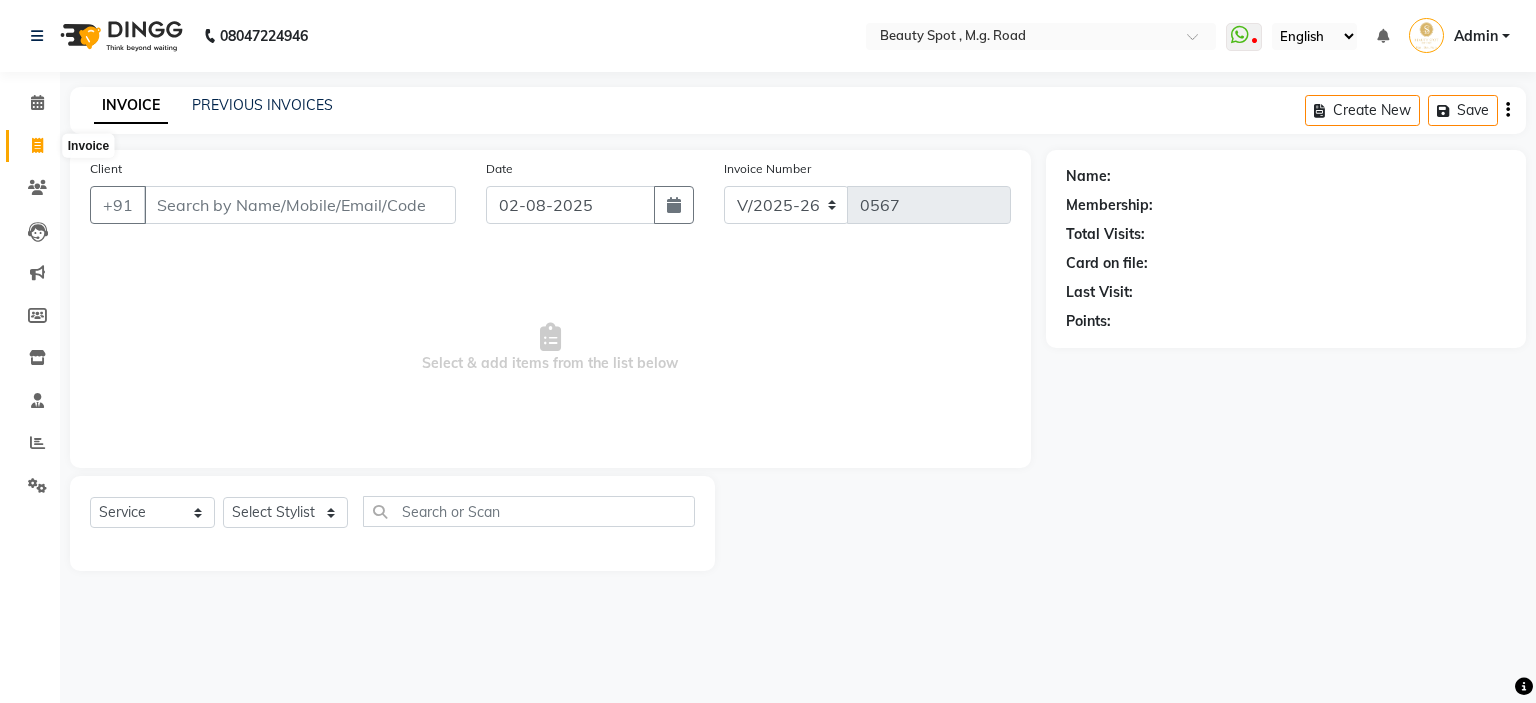 click 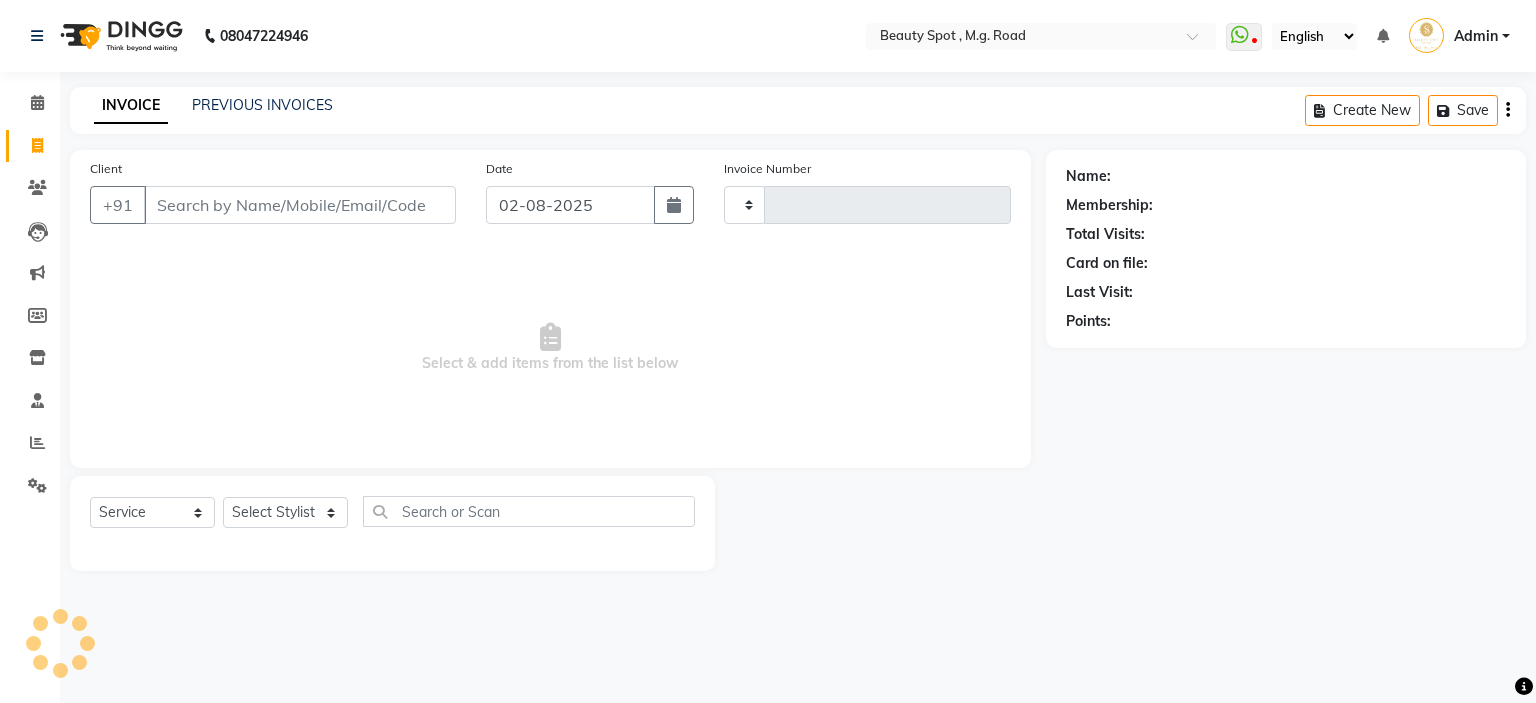 type on "0567" 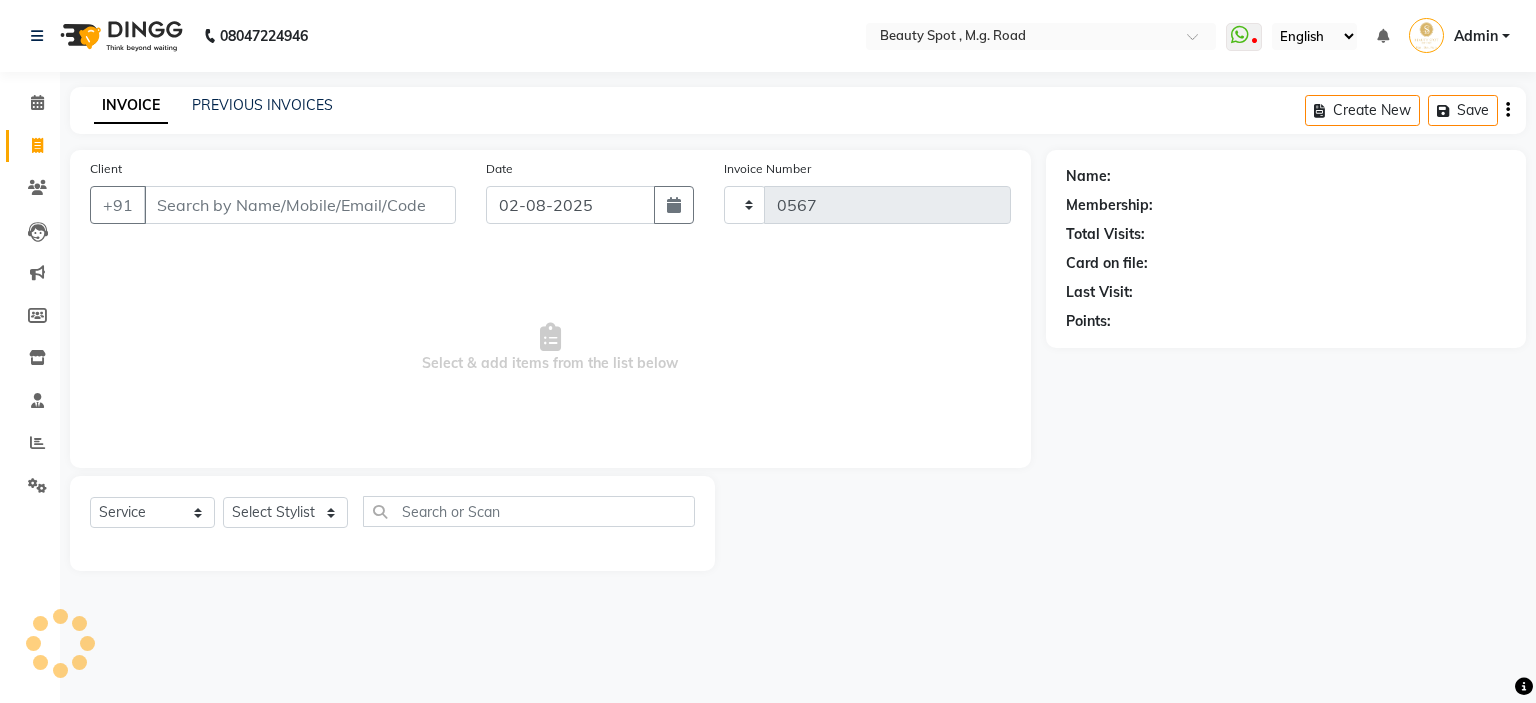 select on "7357" 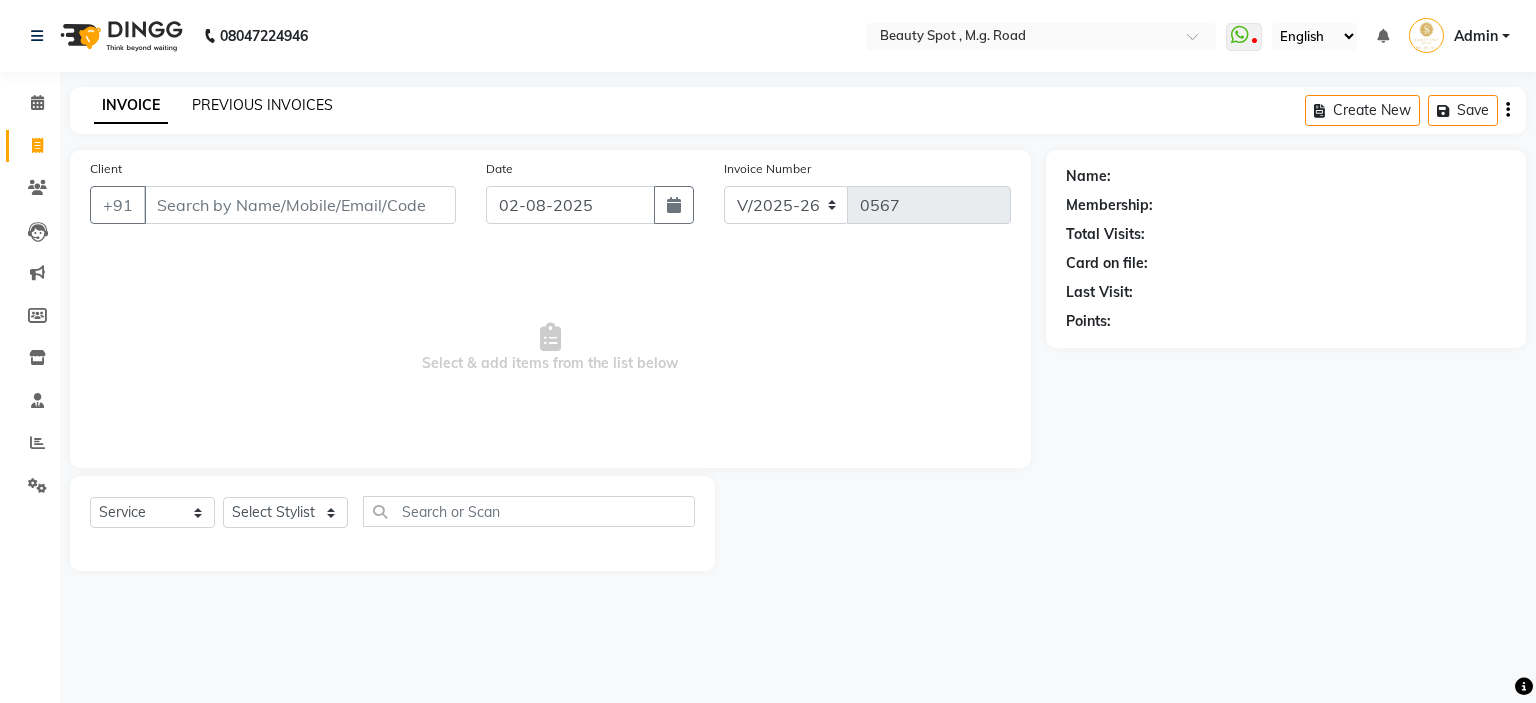 click on "PREVIOUS INVOICES" 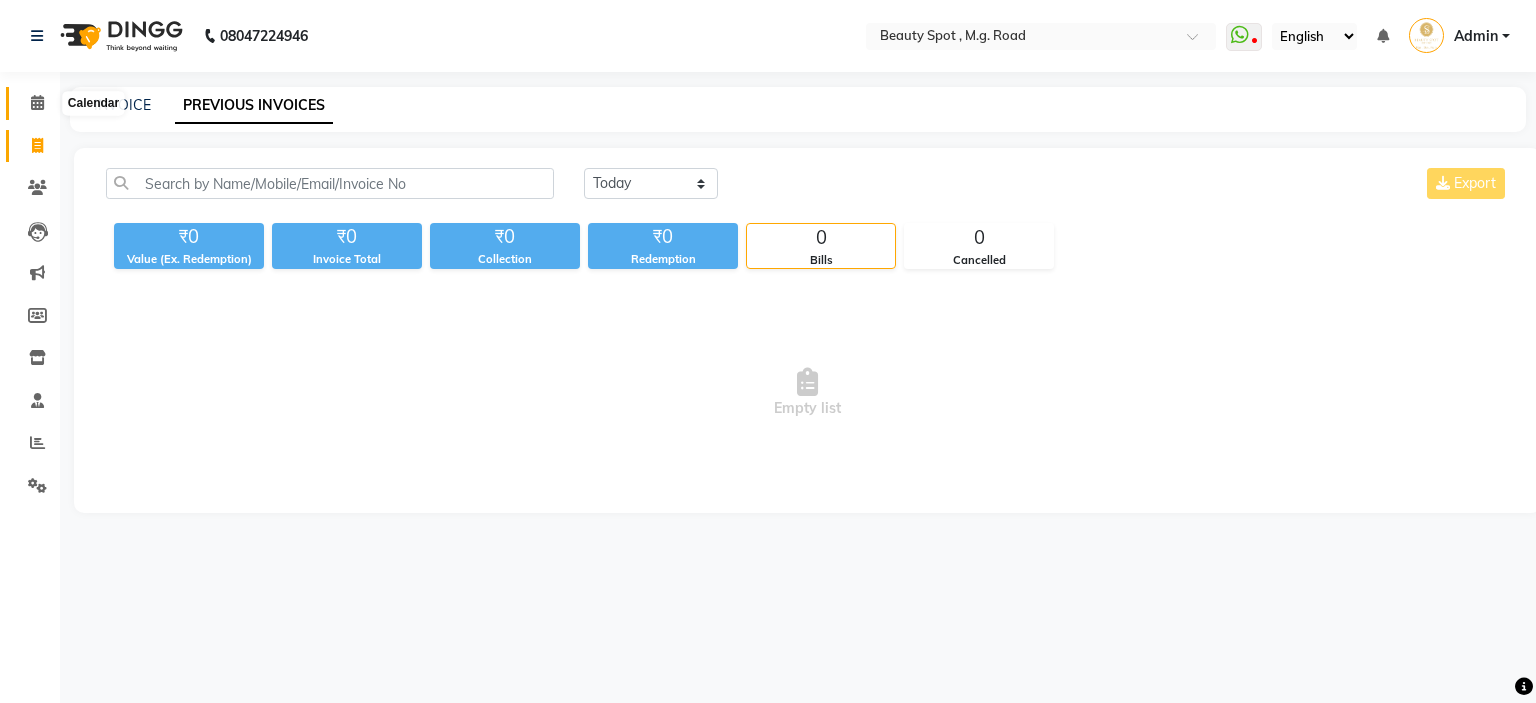 click 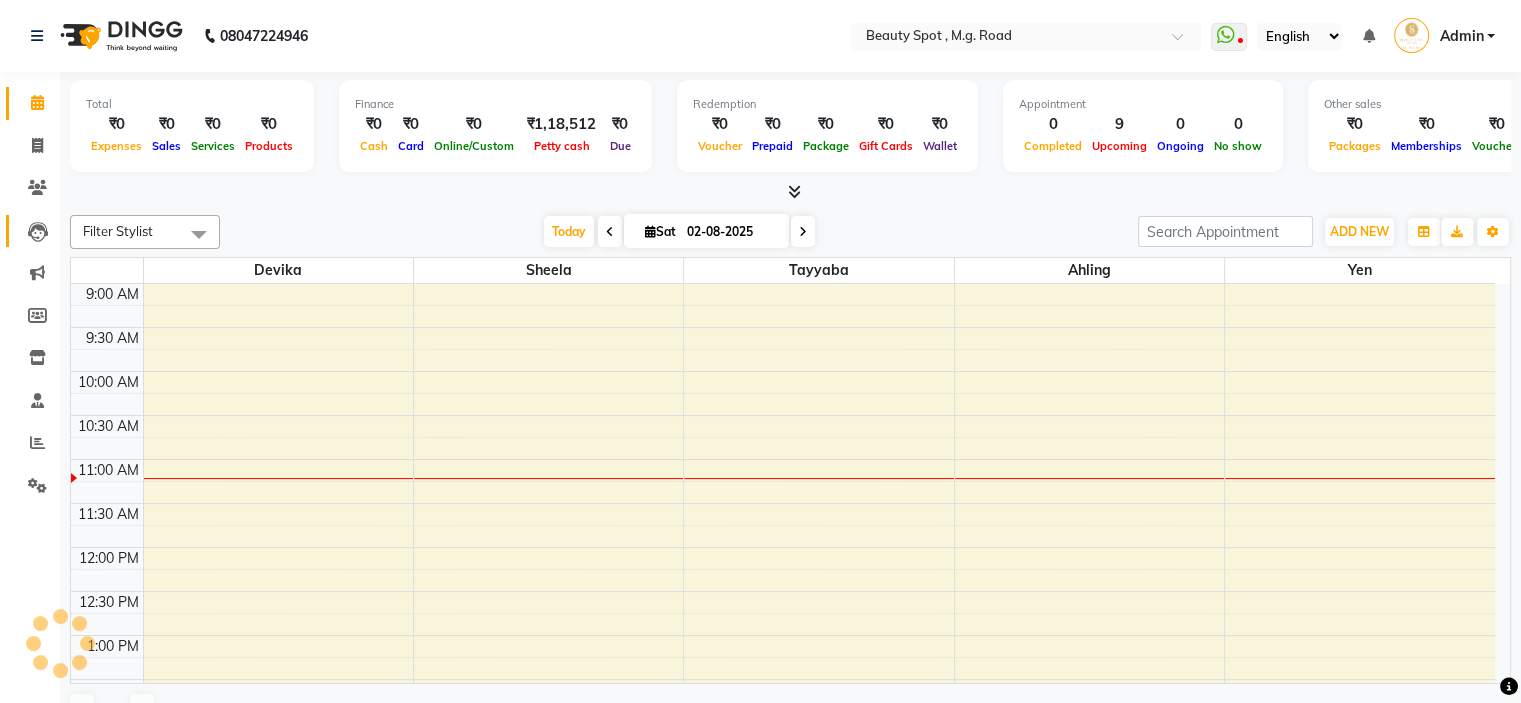 scroll, scrollTop: 0, scrollLeft: 0, axis: both 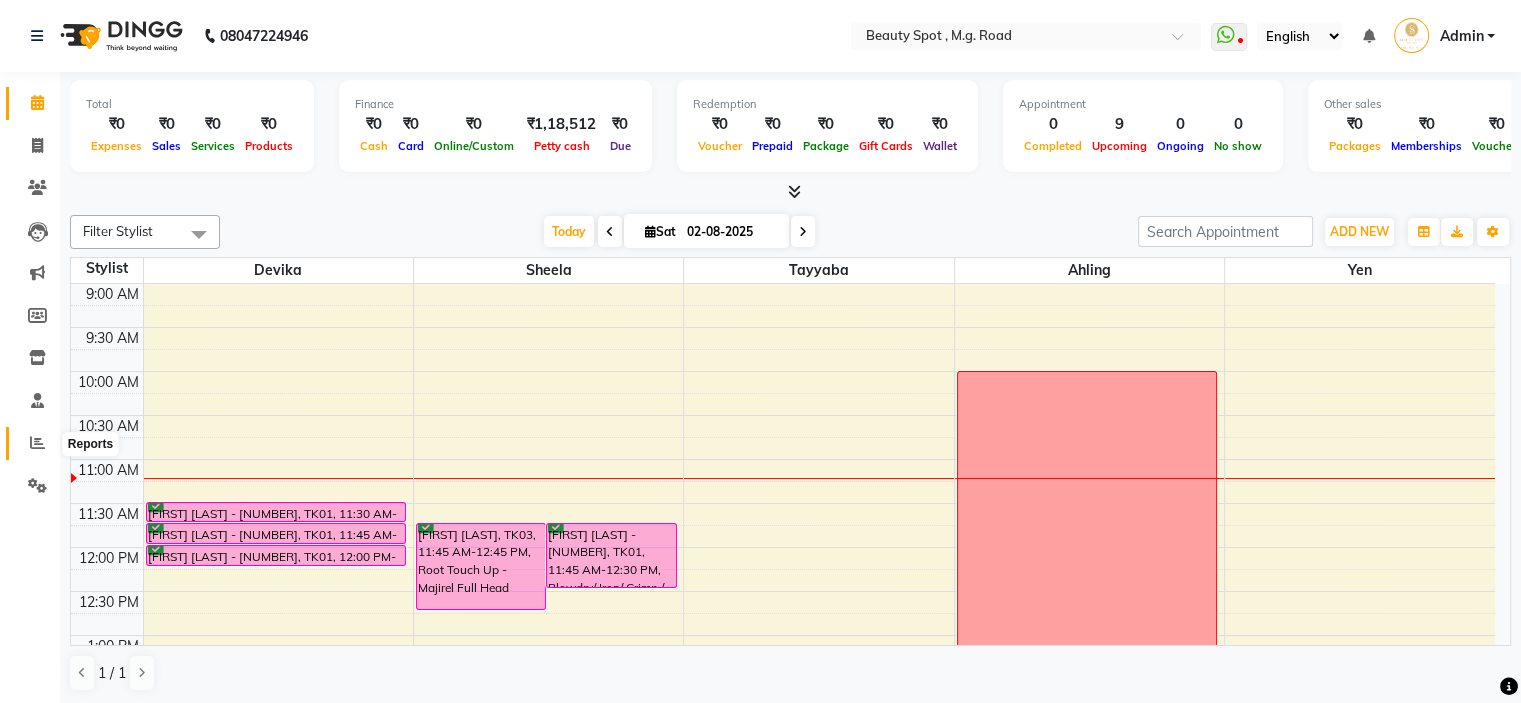 click 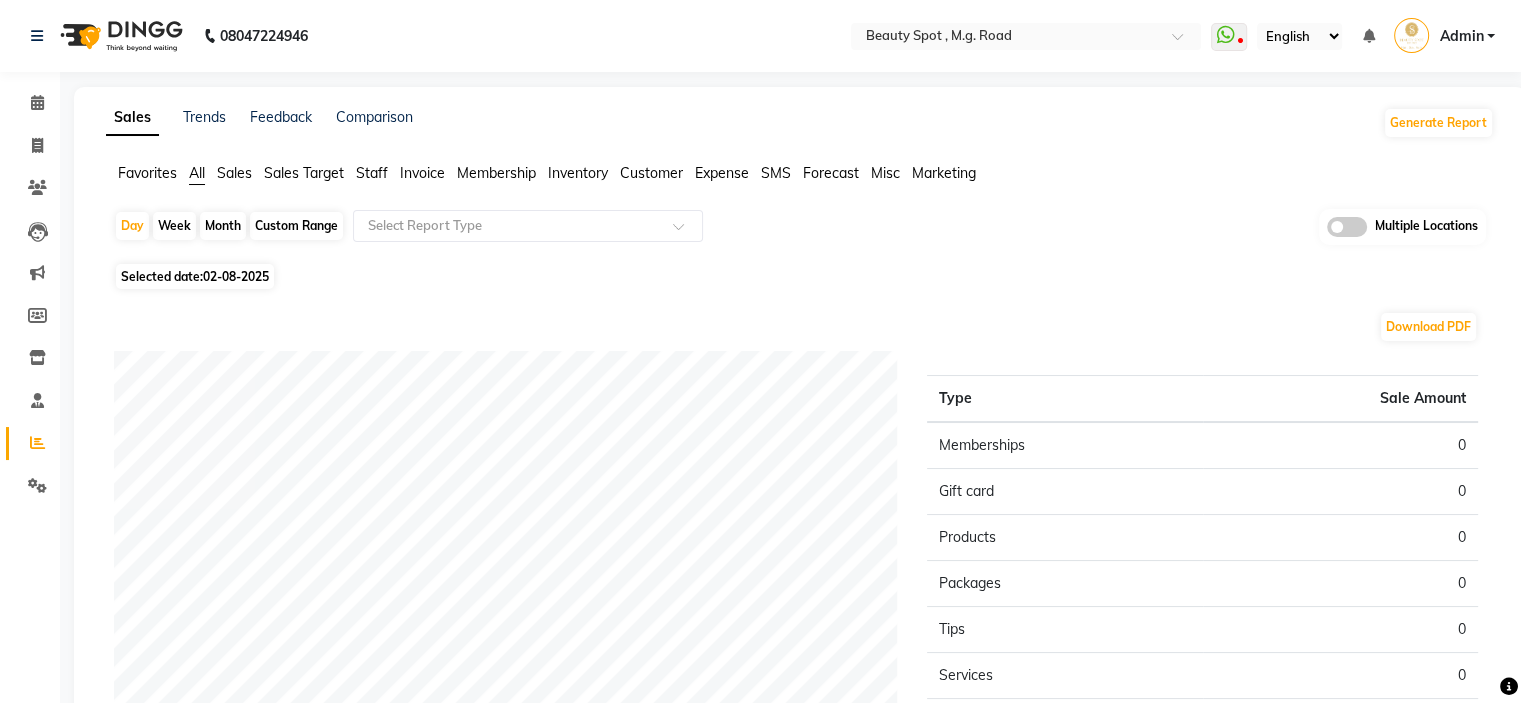 click on "Invoice" 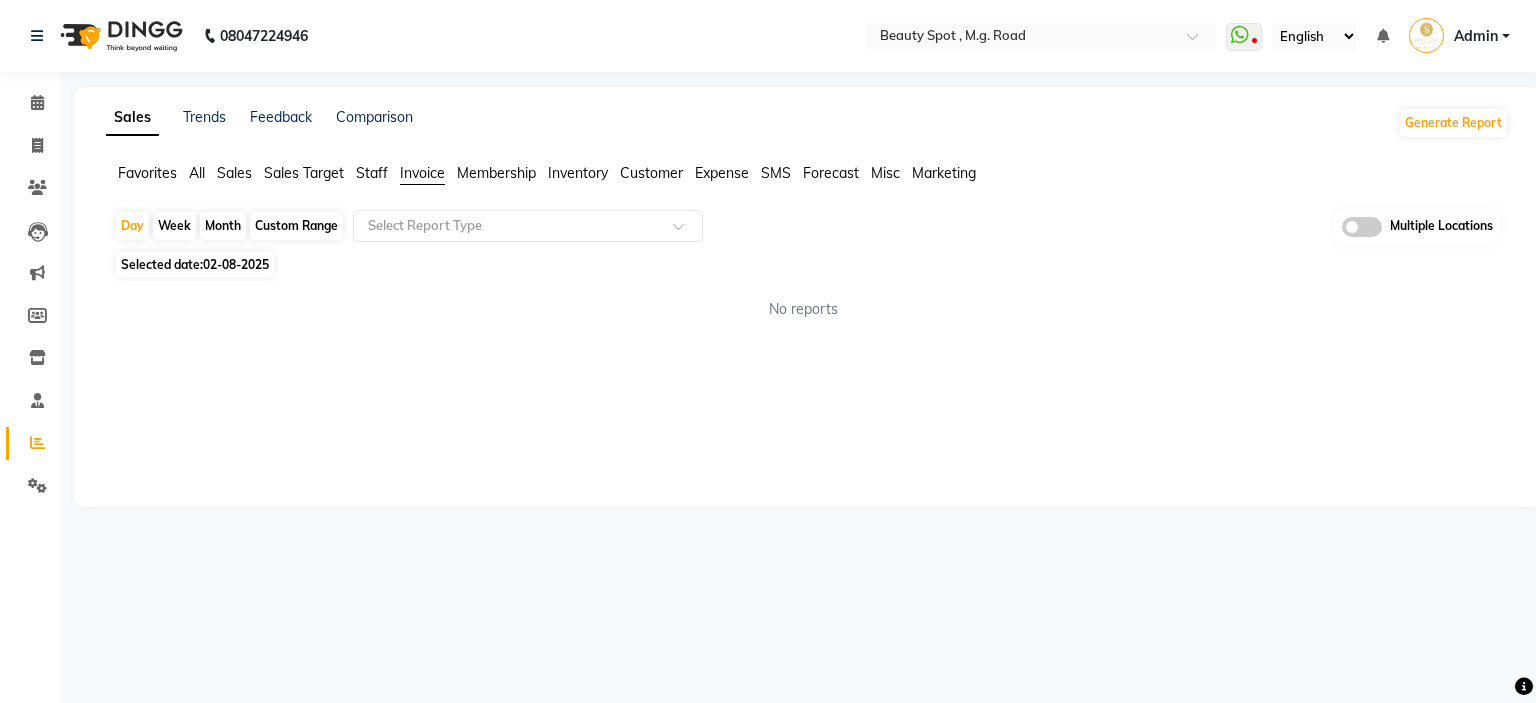 click on "02-08-2025" 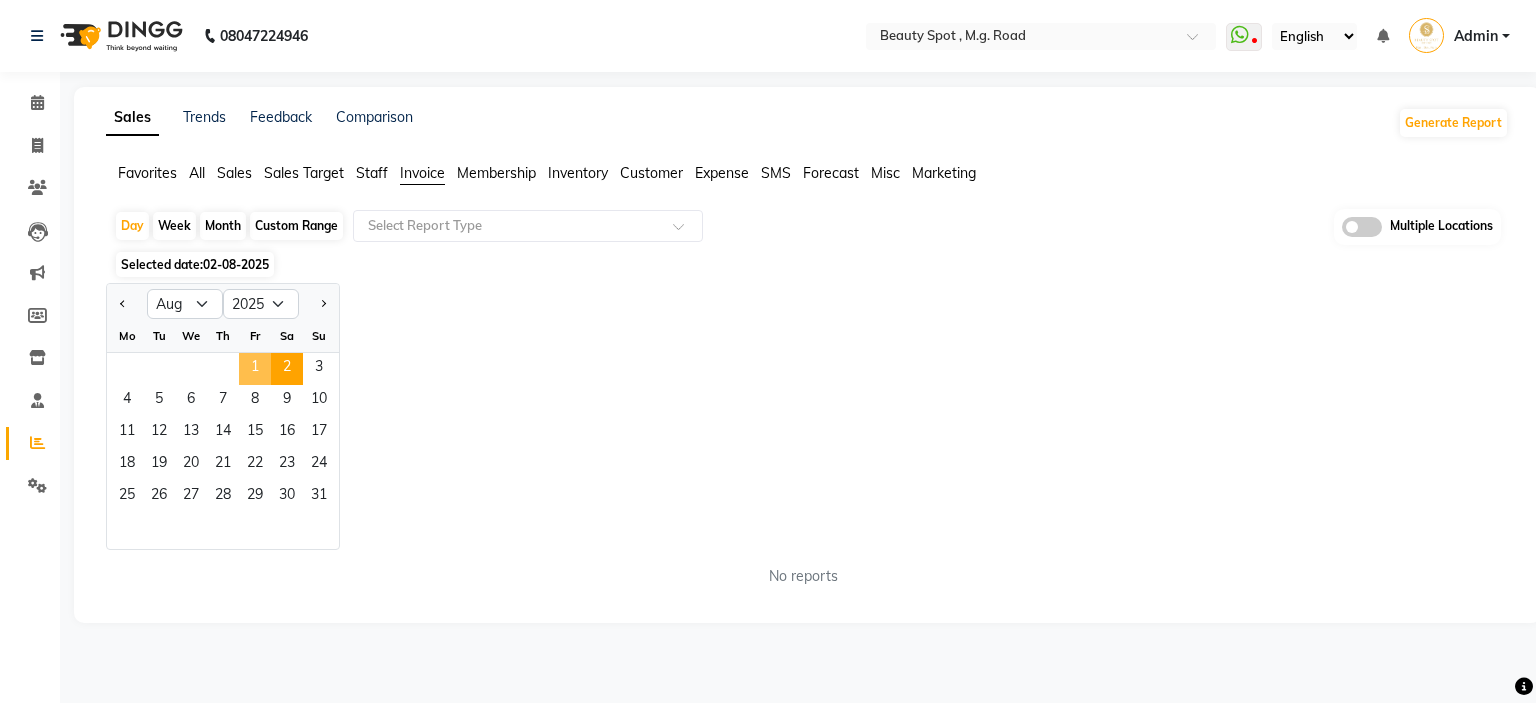 click on "1" 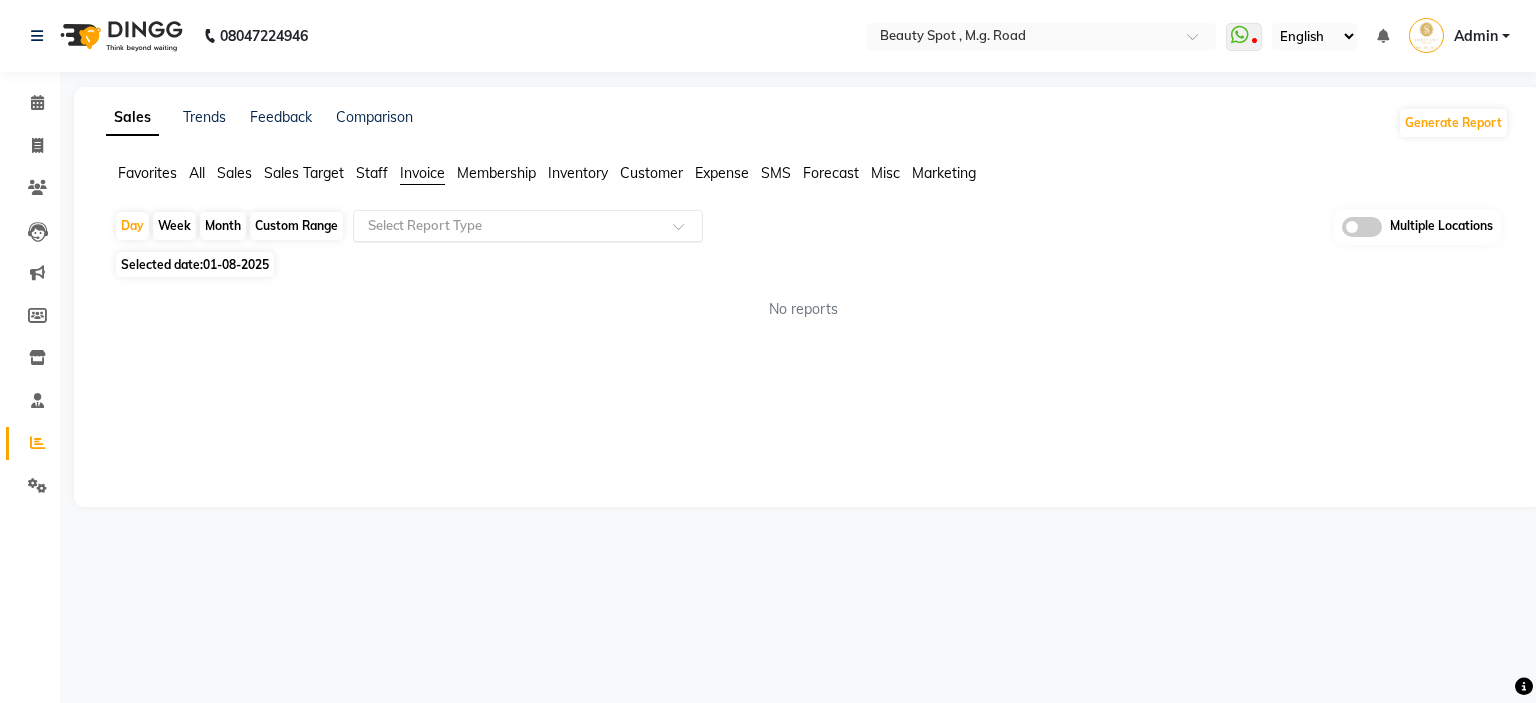 click 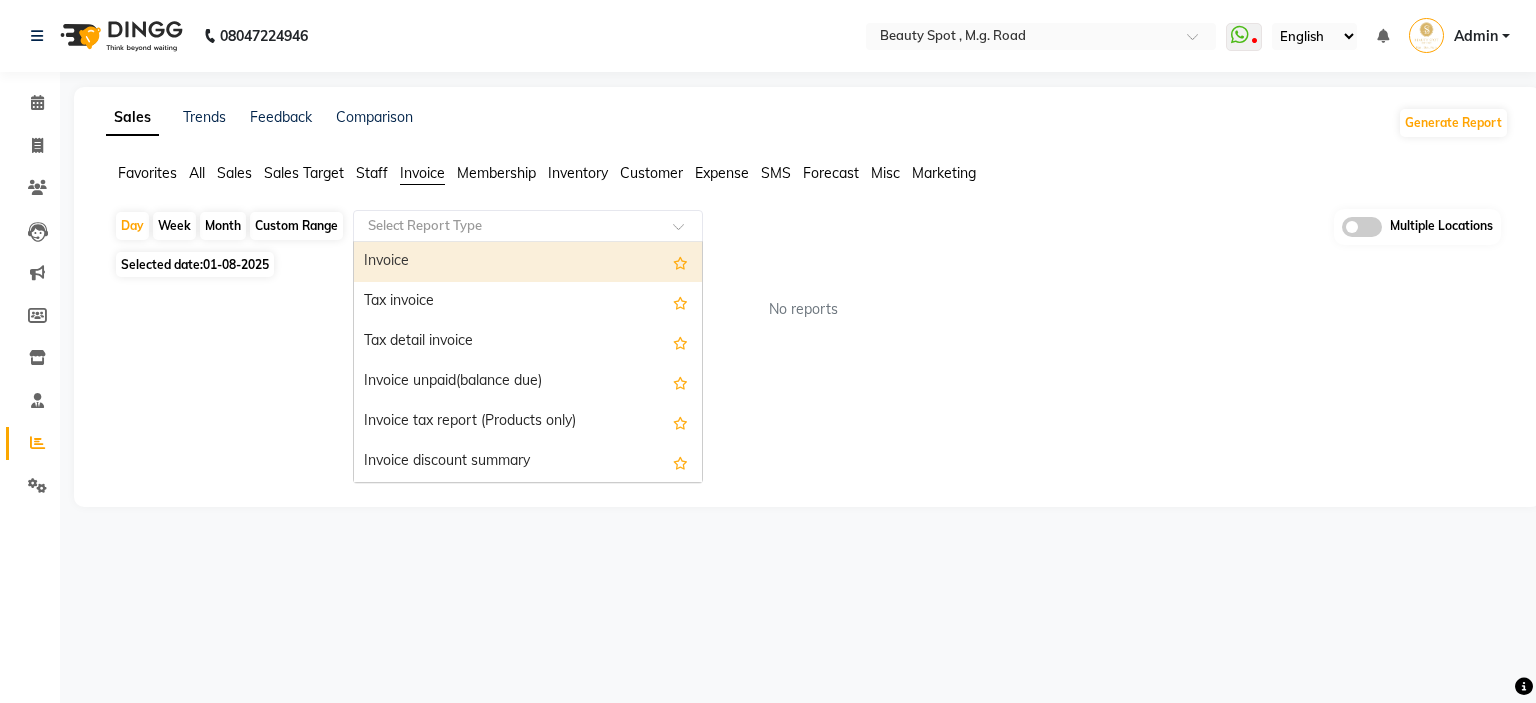 click on "Invoice" at bounding box center (528, 262) 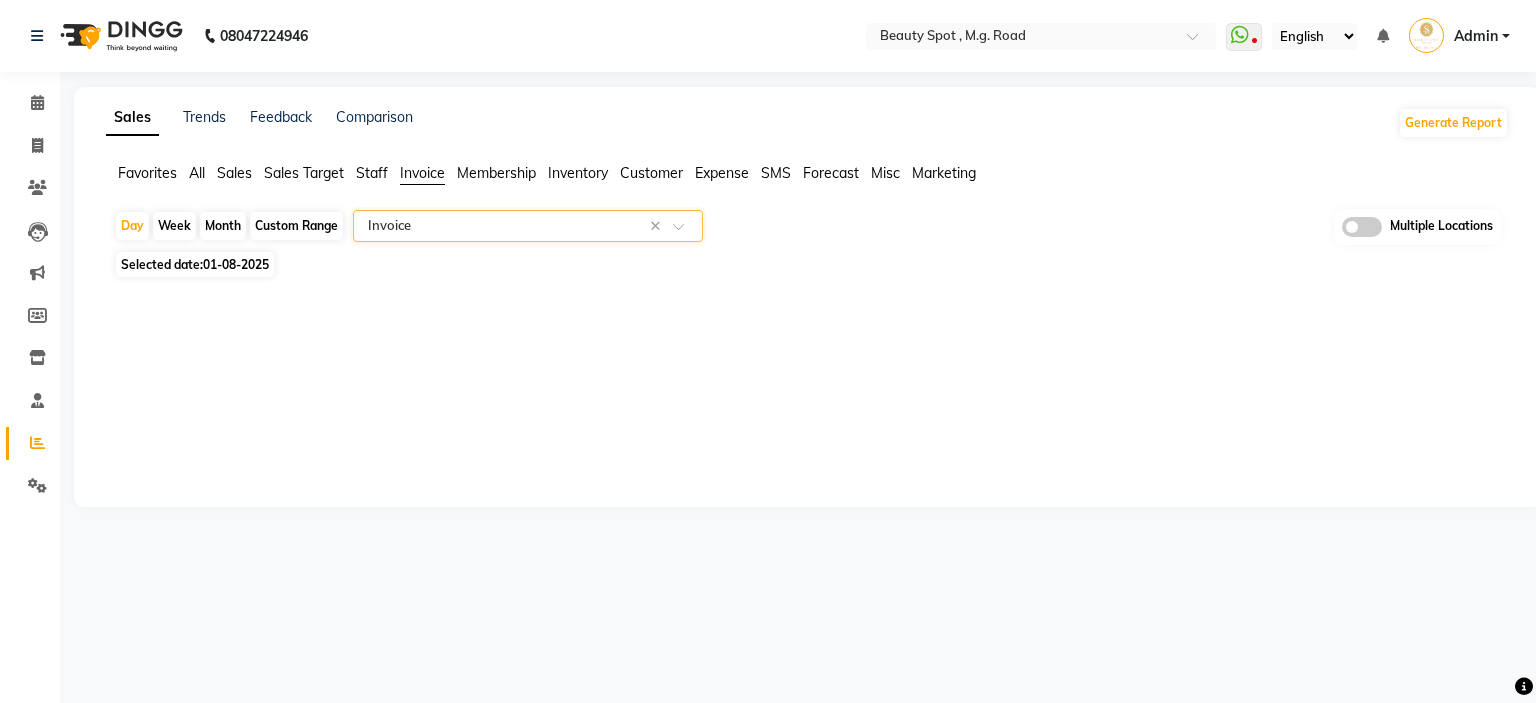 select on "full_report" 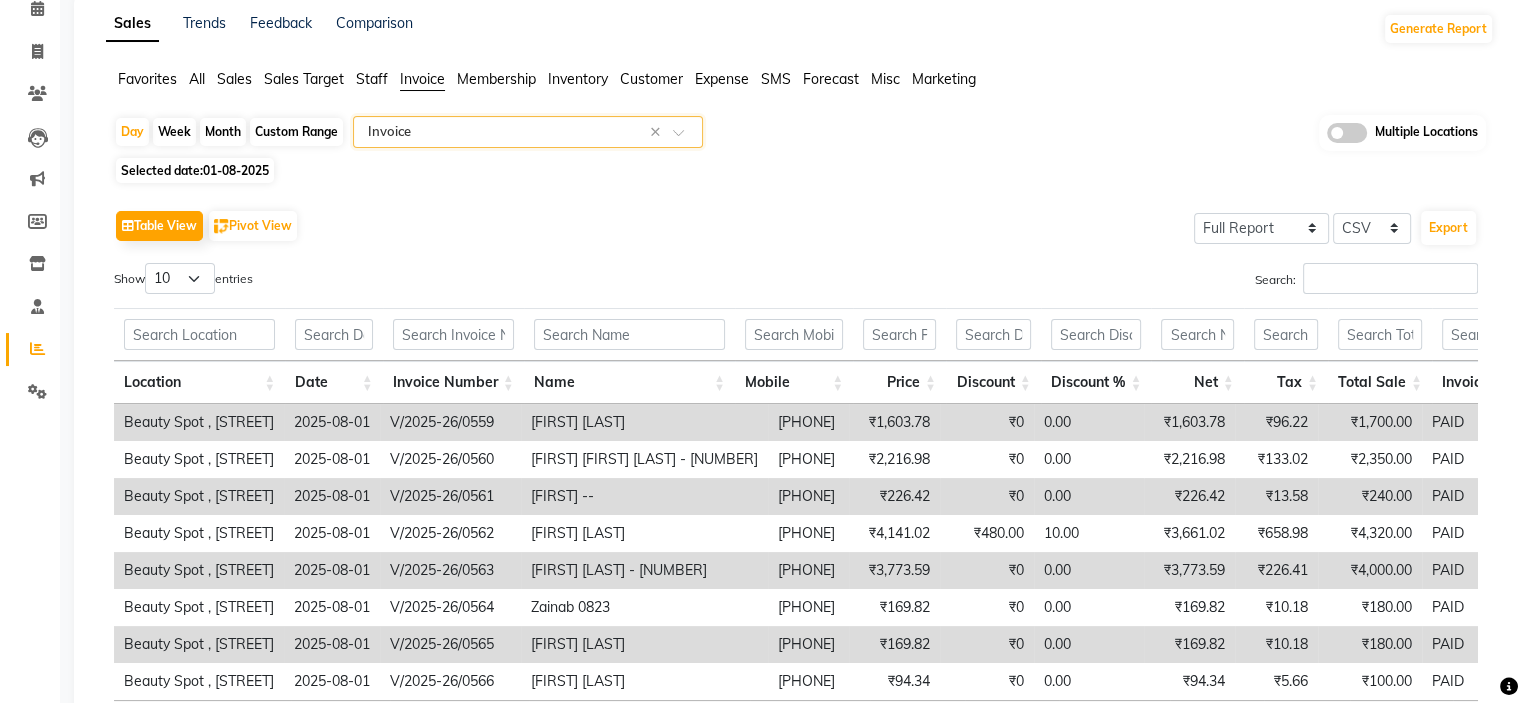 scroll, scrollTop: 0, scrollLeft: 0, axis: both 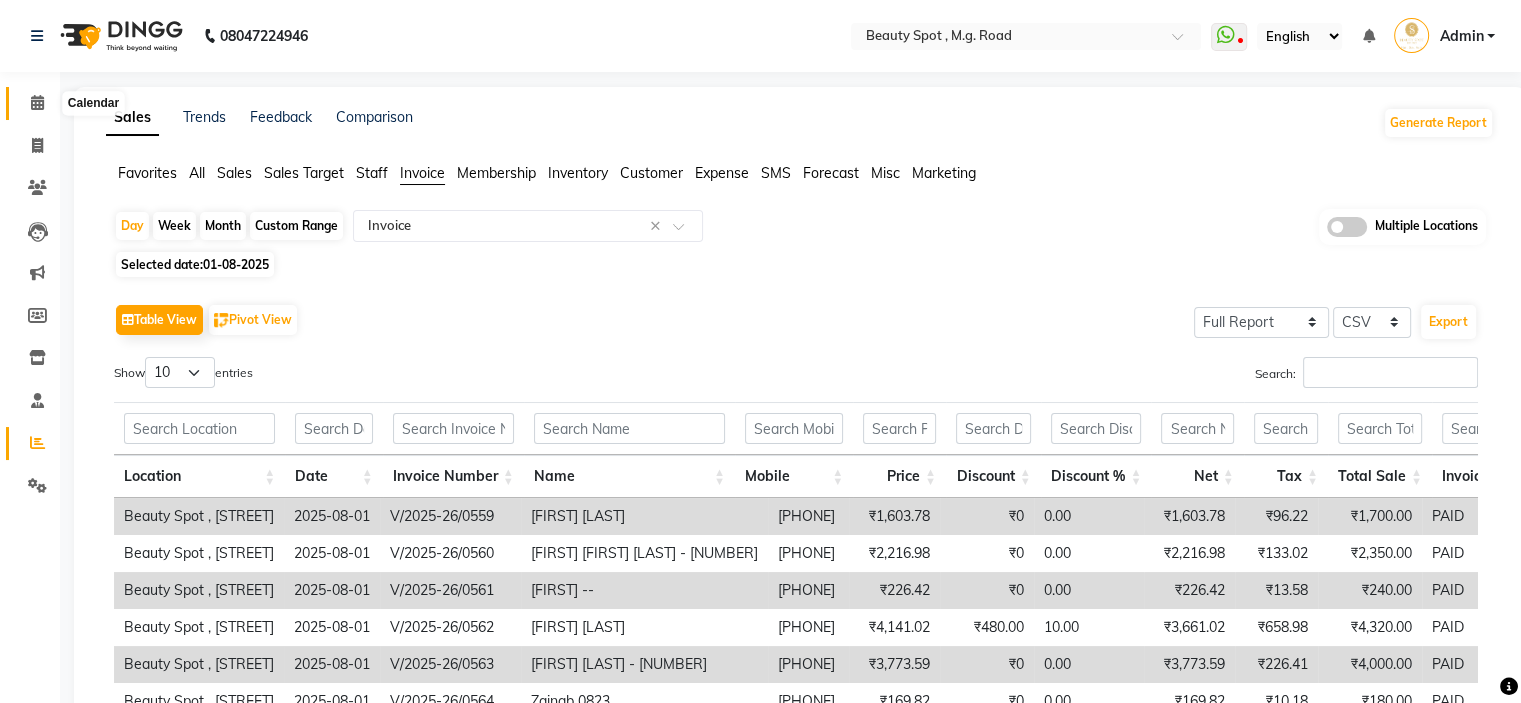 click 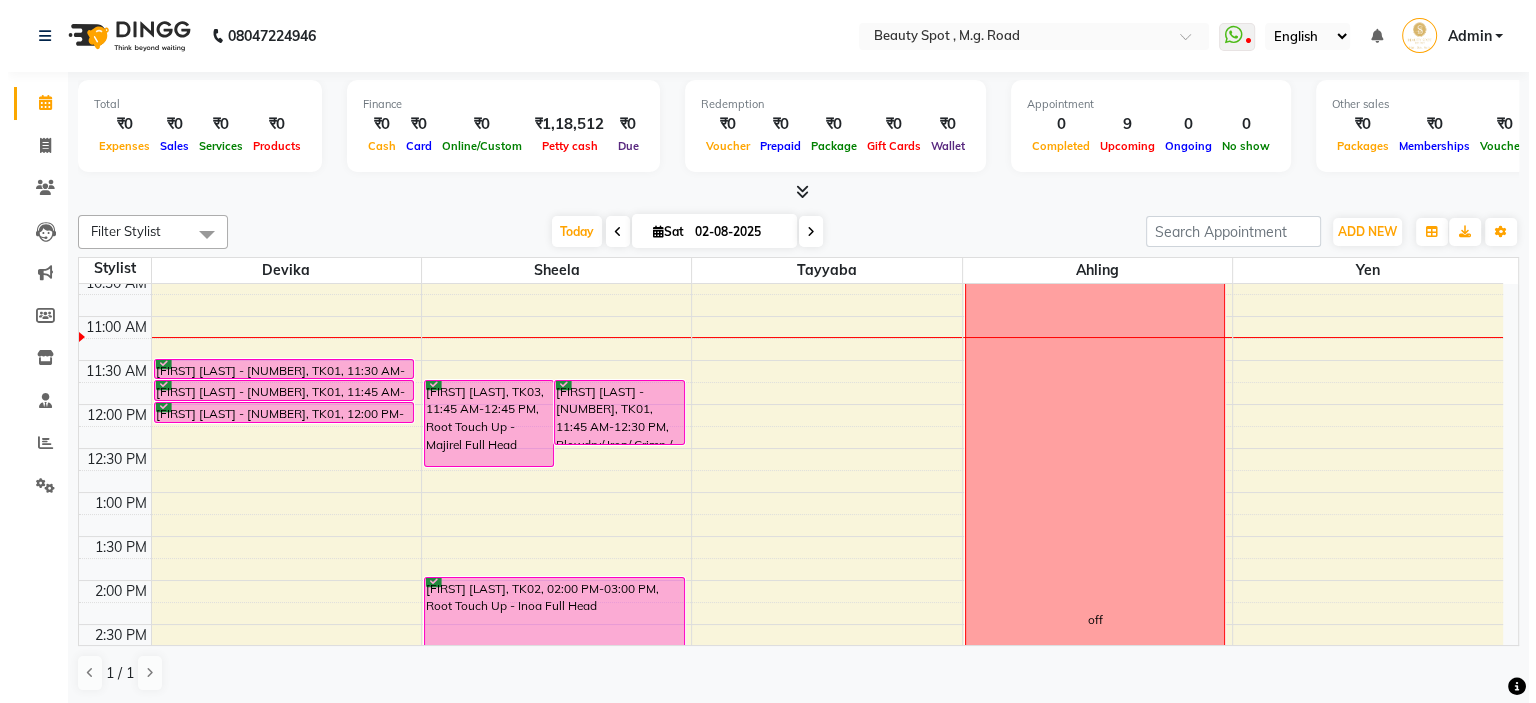 scroll, scrollTop: 100, scrollLeft: 0, axis: vertical 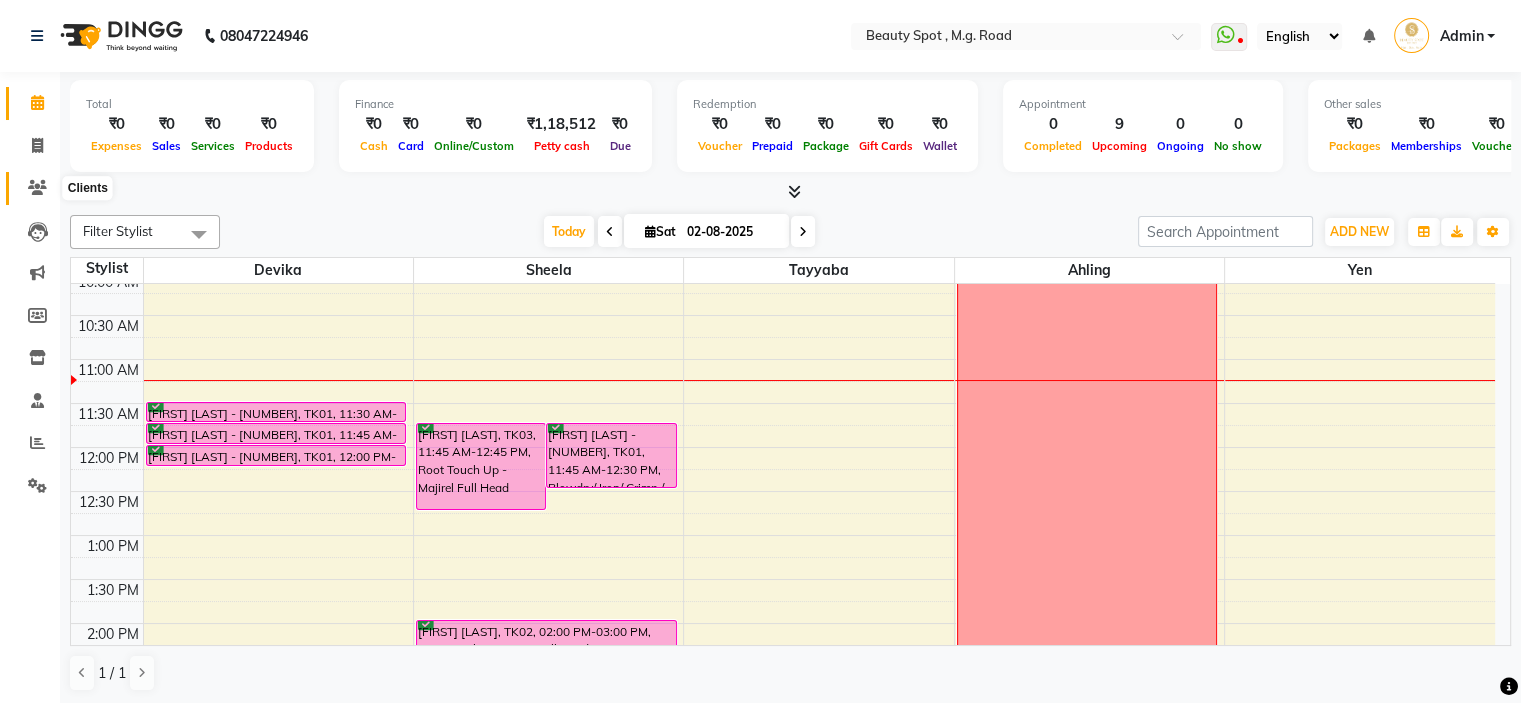 click 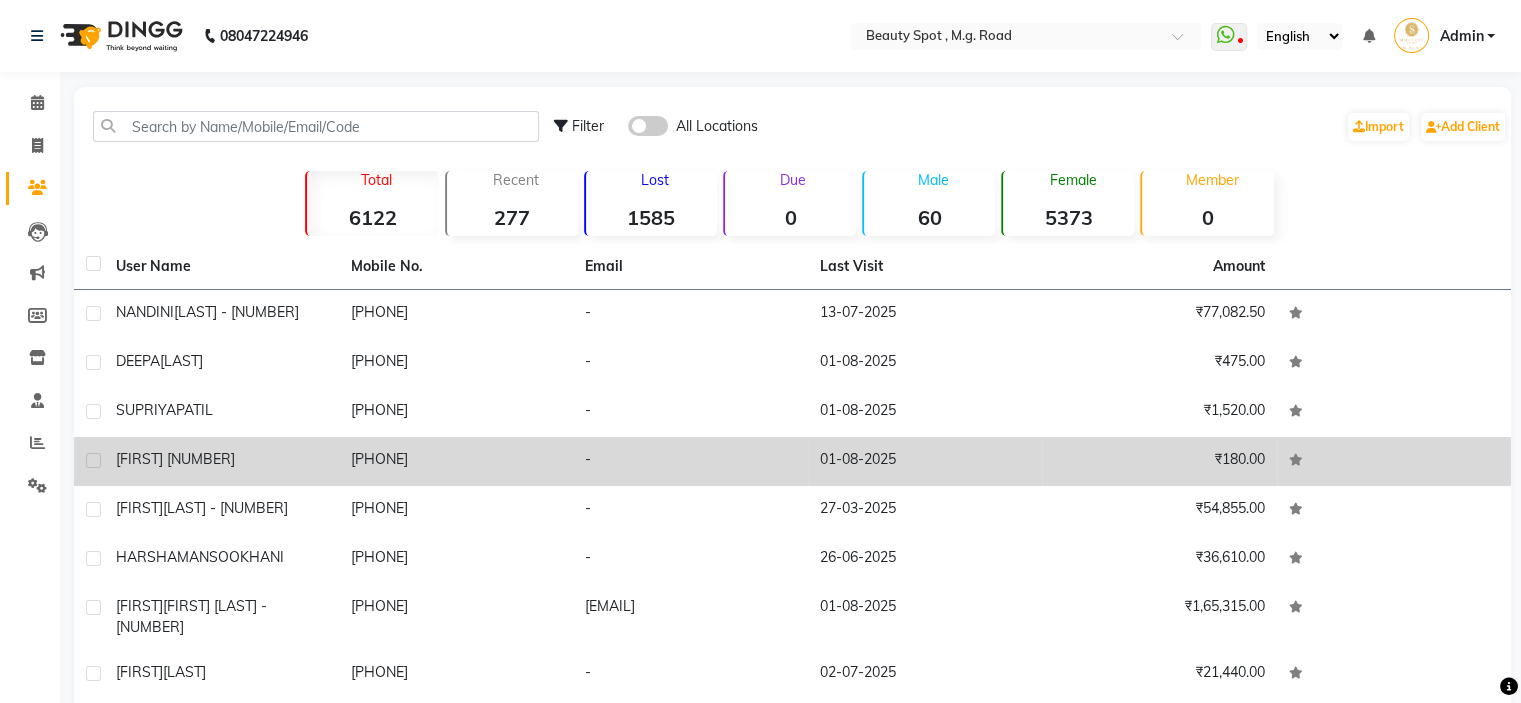 click on "ZAINAB 0823" 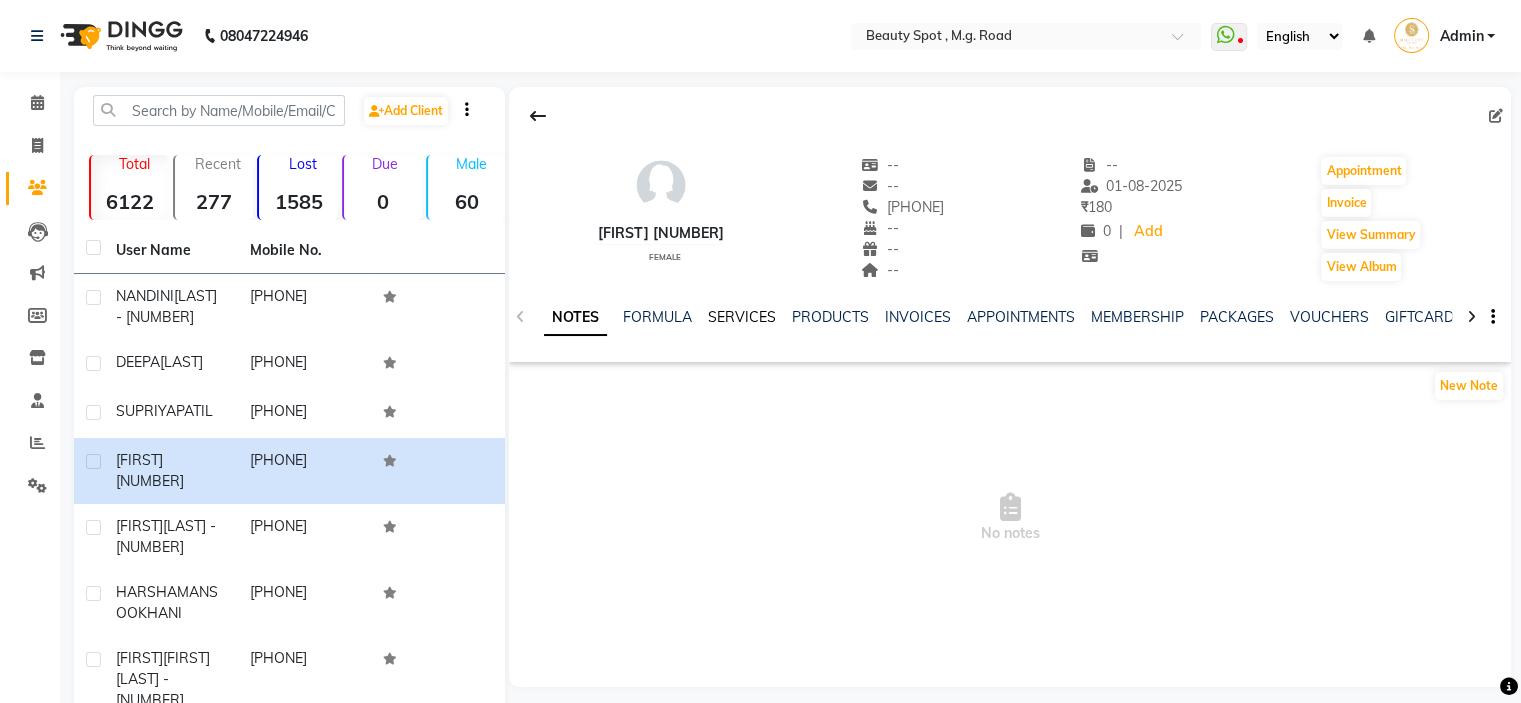 click on "SERVICES" 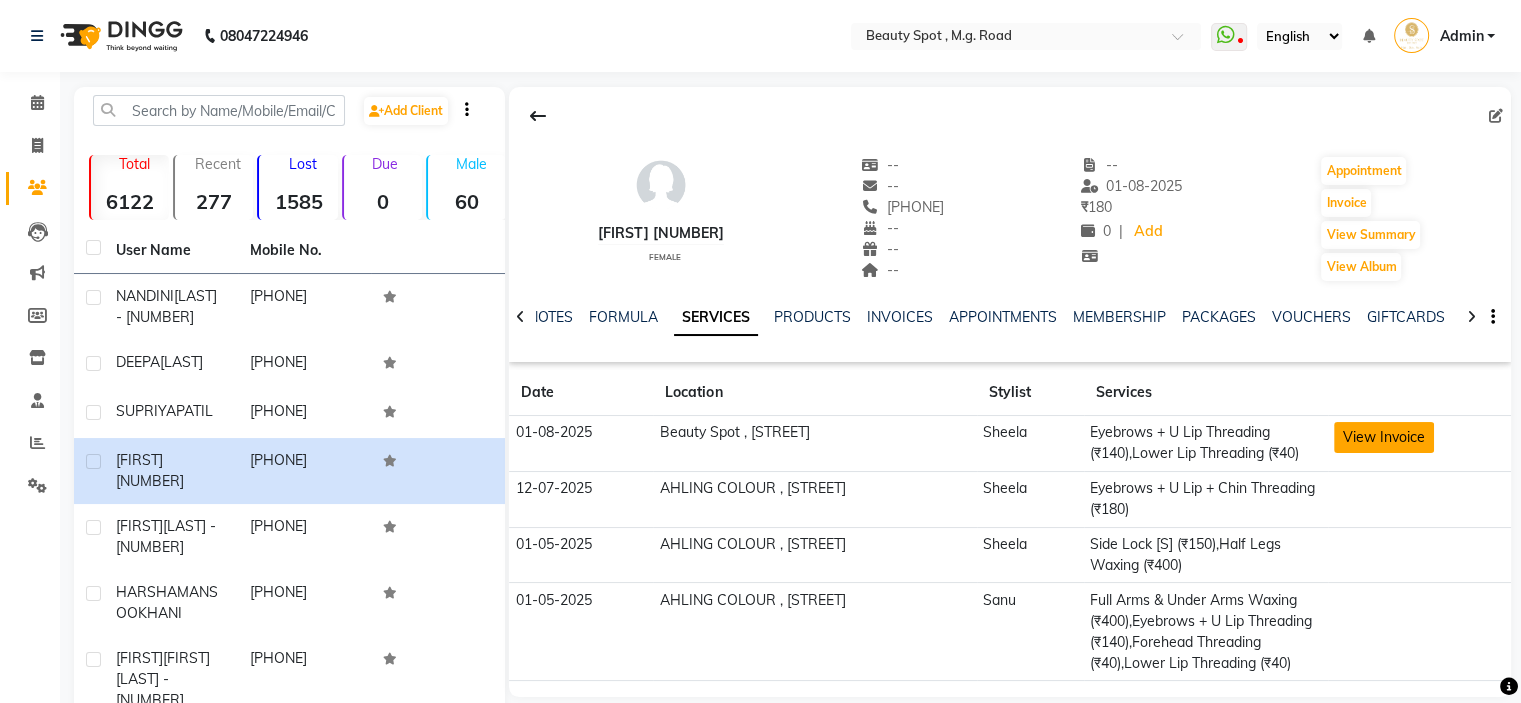 click on "View Invoice" 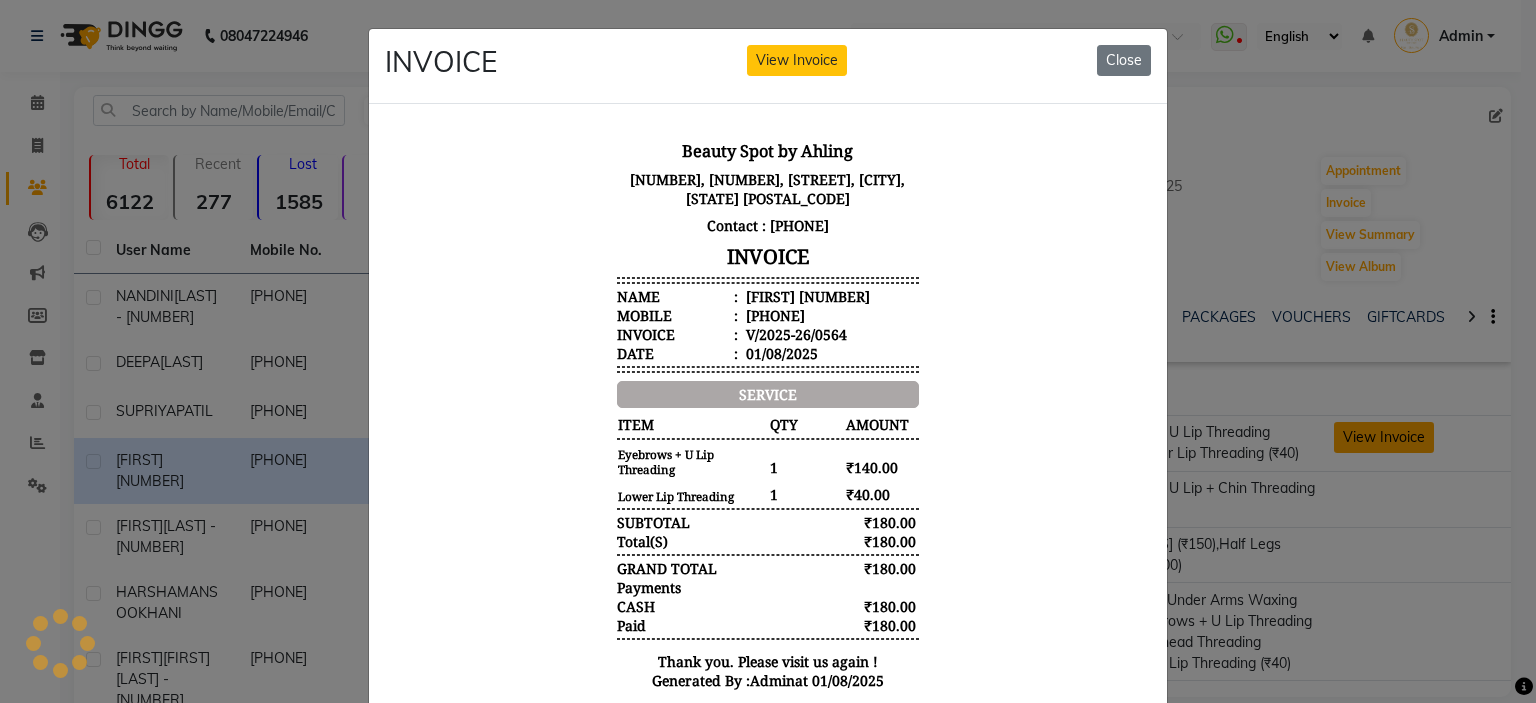 scroll, scrollTop: 0, scrollLeft: 0, axis: both 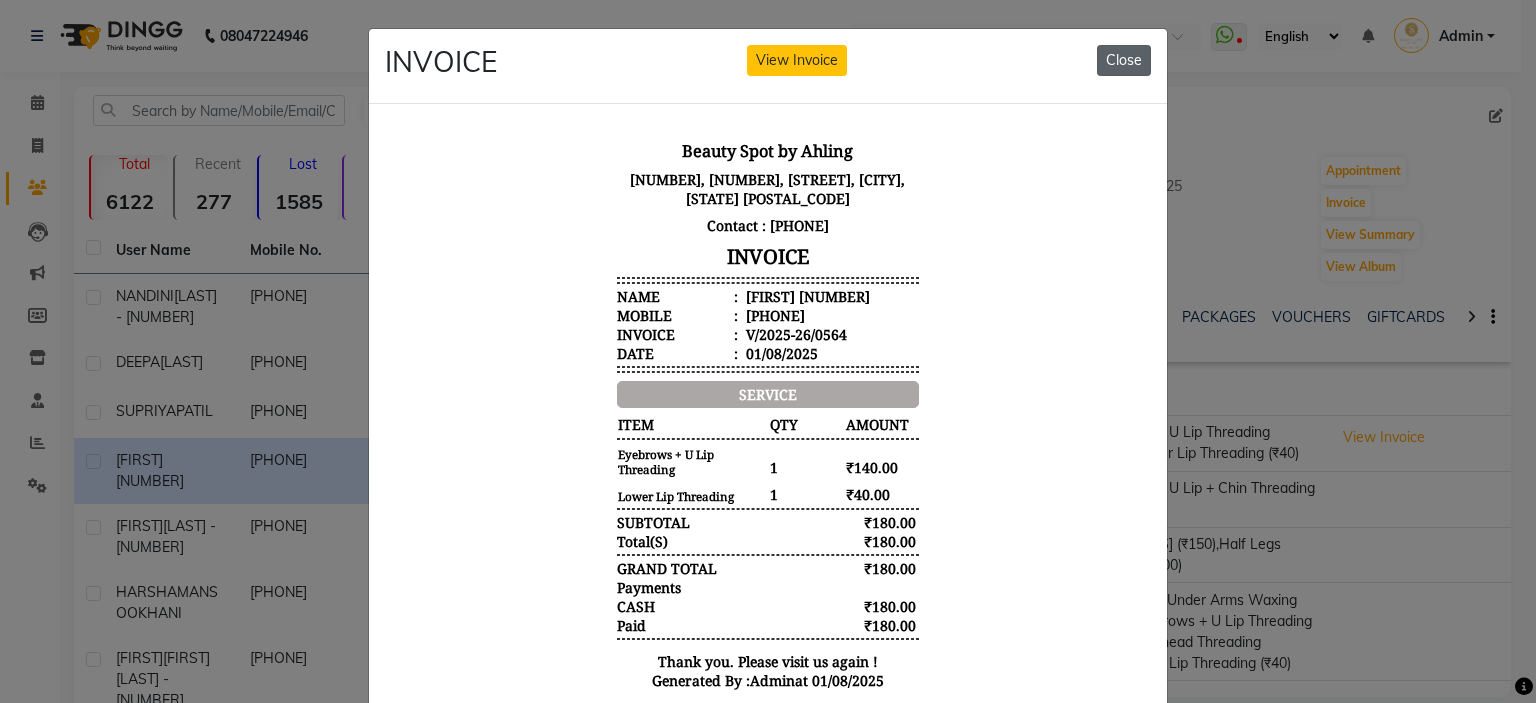 click on "Close" 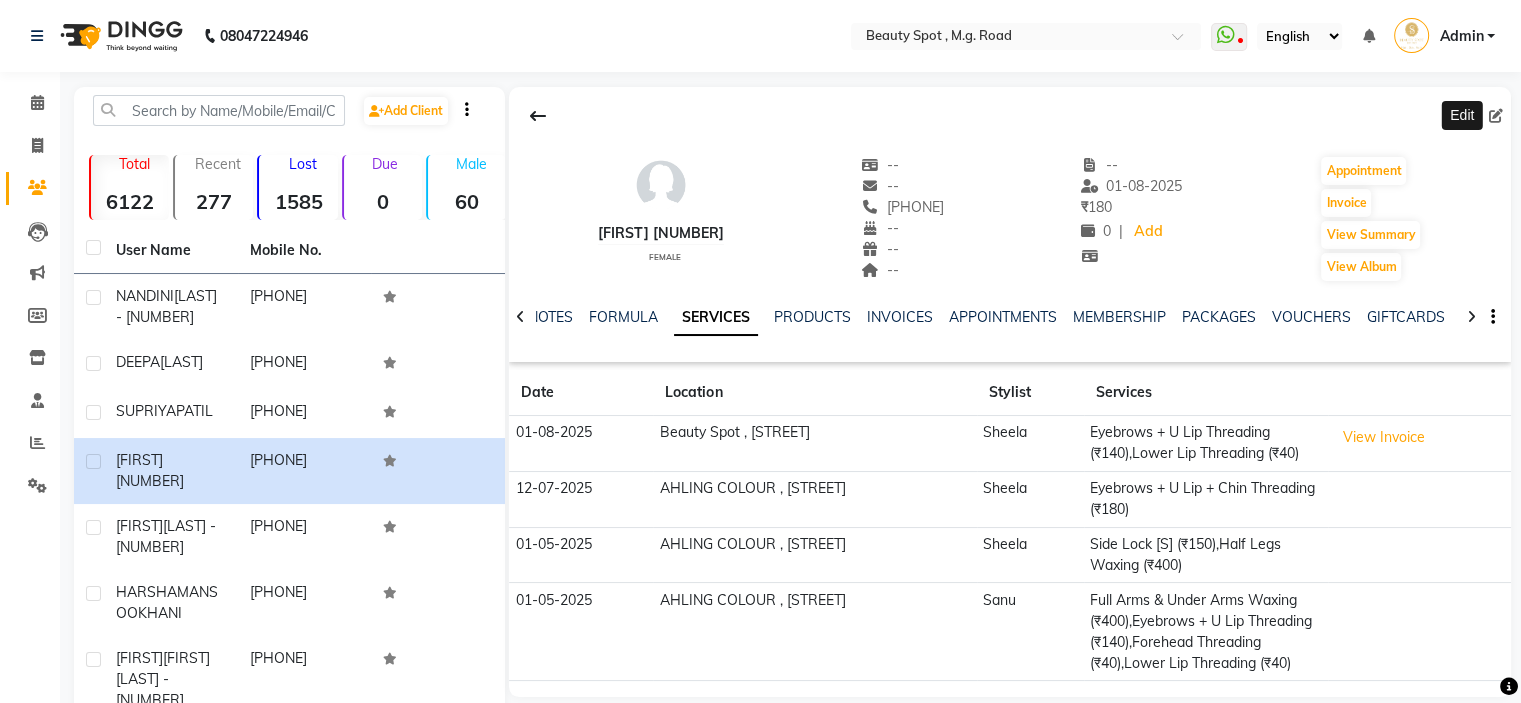 click 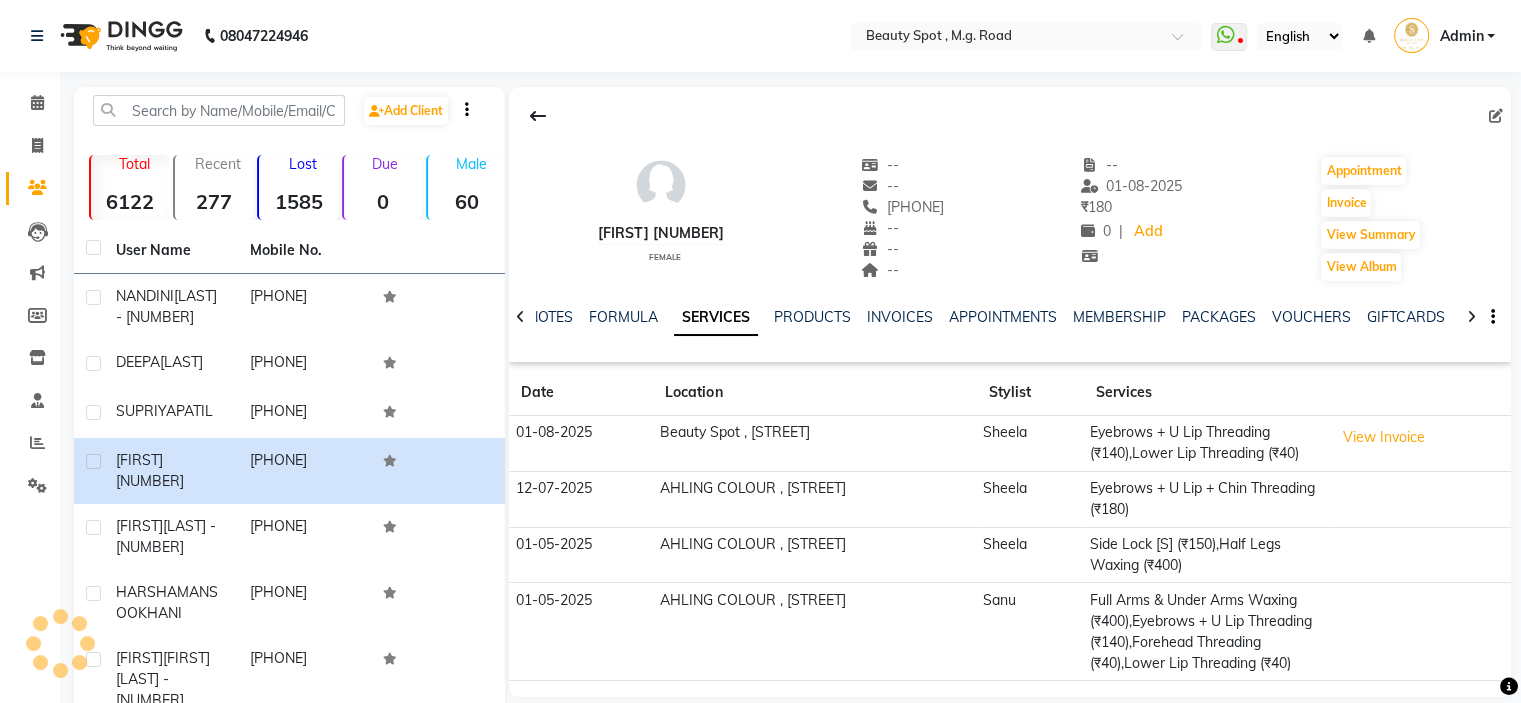 select on "female" 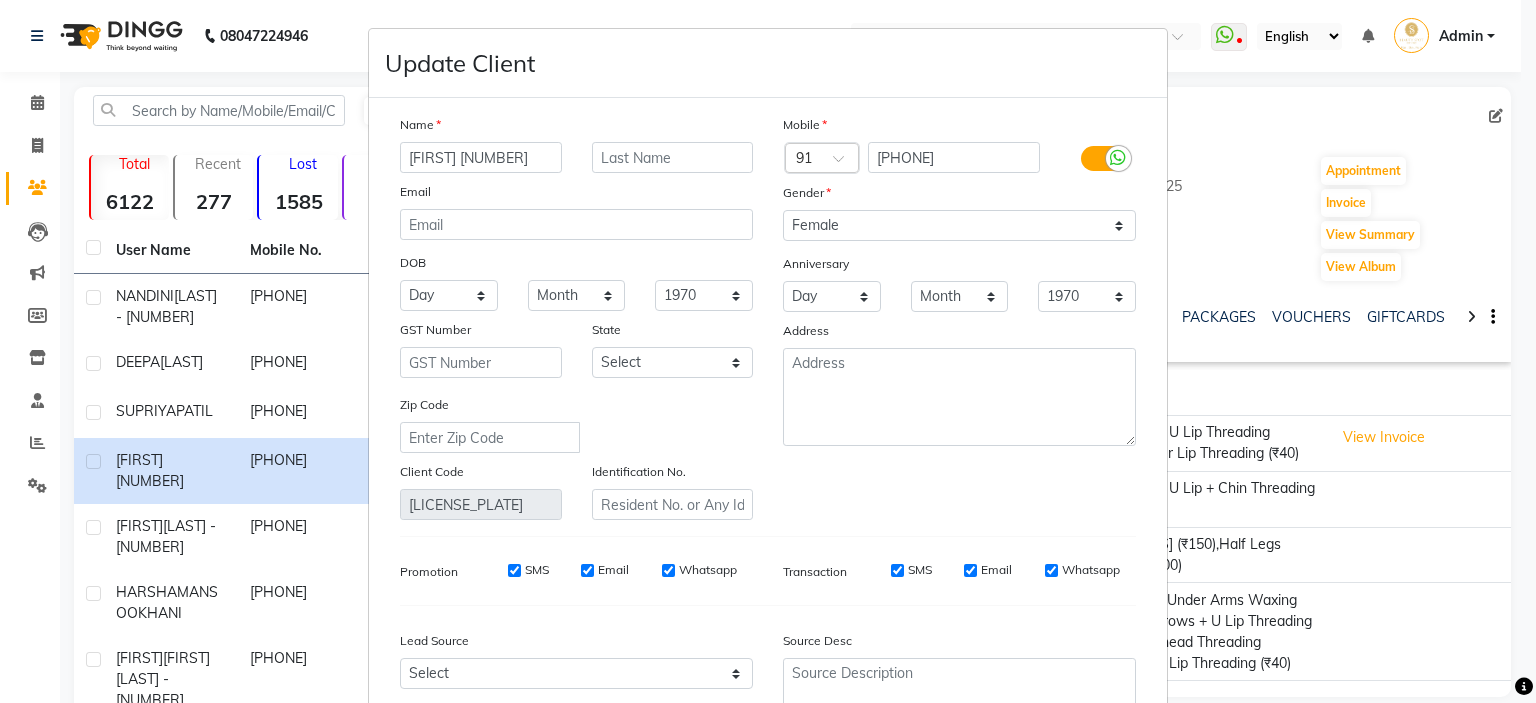 click on "Update Client Name ZAINAB 0823 Email DOB Day 01 02 03 04 05 06 07 08 09 10 11 12 13 14 15 16 17 18 19 20 21 22 23 24 25 26 27 28 29 30 31 Month January February March April May June July August September October November December 1940 1941 1942 1943 1944 1945 1946 1947 1948 1949 1950 1951 1952 1953 1954 1955 1956 1957 1958 1959 1960 1961 1962 1963 1964 1965 1966 1967 1968 1969 1970 1971 1972 1973 1974 1975 1976 1977 1978 1979 1980 1981 1982 1983 1984 1985 1986 1987 1988 1989 1990 1991 1992 1993 1994 1995 1996 1997 1998 1999 2000 2001 2002 2003 2004 2005 2006 2007 2008 2009 2010 2011 2012 2013 2014 2015 2016 2017 2018 2019 2020 2021 2022 2023 2024 GST Number State Select Andaman and Nicobar Islands Andhra Pradesh Arunachal Pradesh Assam Bihar Chandigarh Chhattisgarh Dadra and Nagar Haveli Daman and Diu Delhi Goa Gujarat Haryana Himachal Pradesh Jammu and Kashmir Jharkhand Karnataka Kerala Lakshadweep Madhya Pradesh Maharashtra Manipur Meghalaya Mizoram Nagaland Odisha Pondicherry Punjab Rajasthan Sikkim Ladakh" at bounding box center (768, 351) 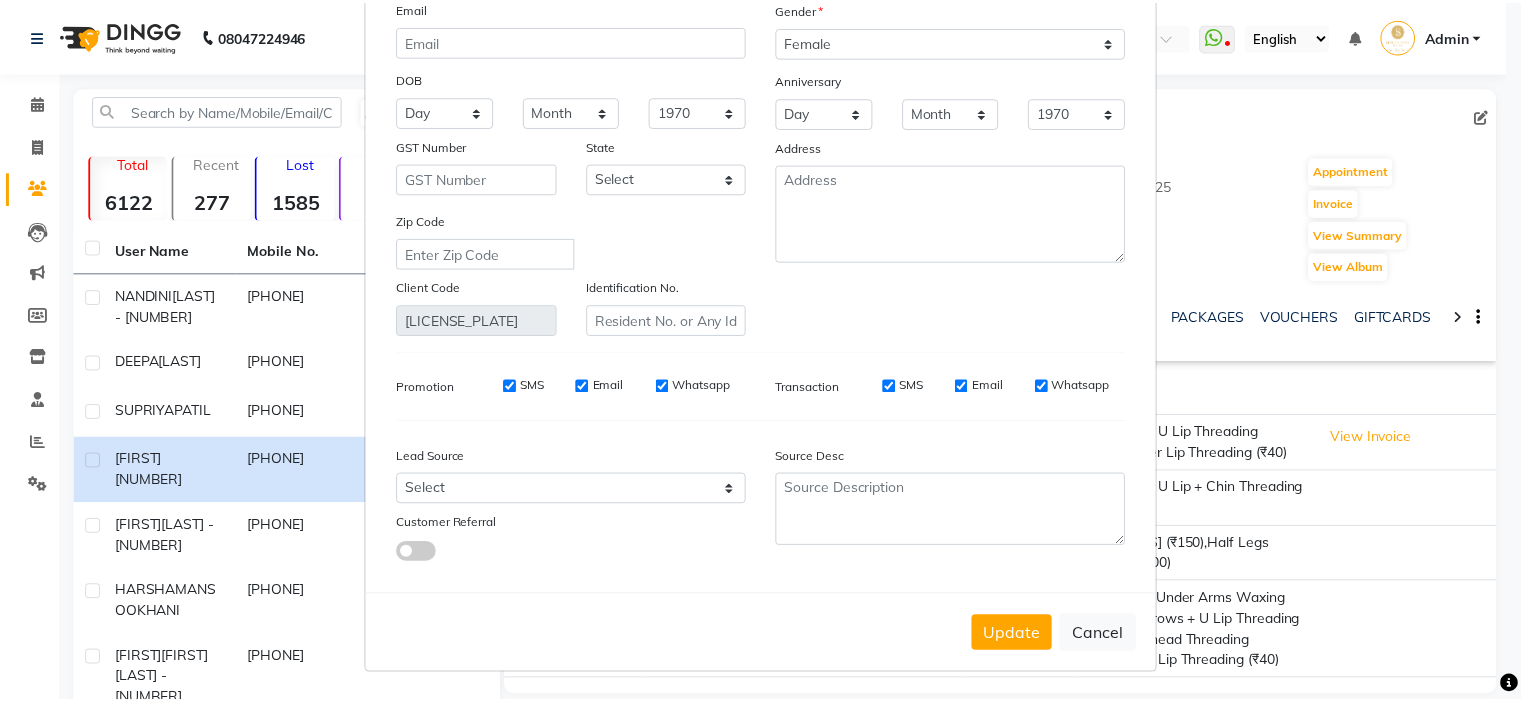 scroll, scrollTop: 194, scrollLeft: 0, axis: vertical 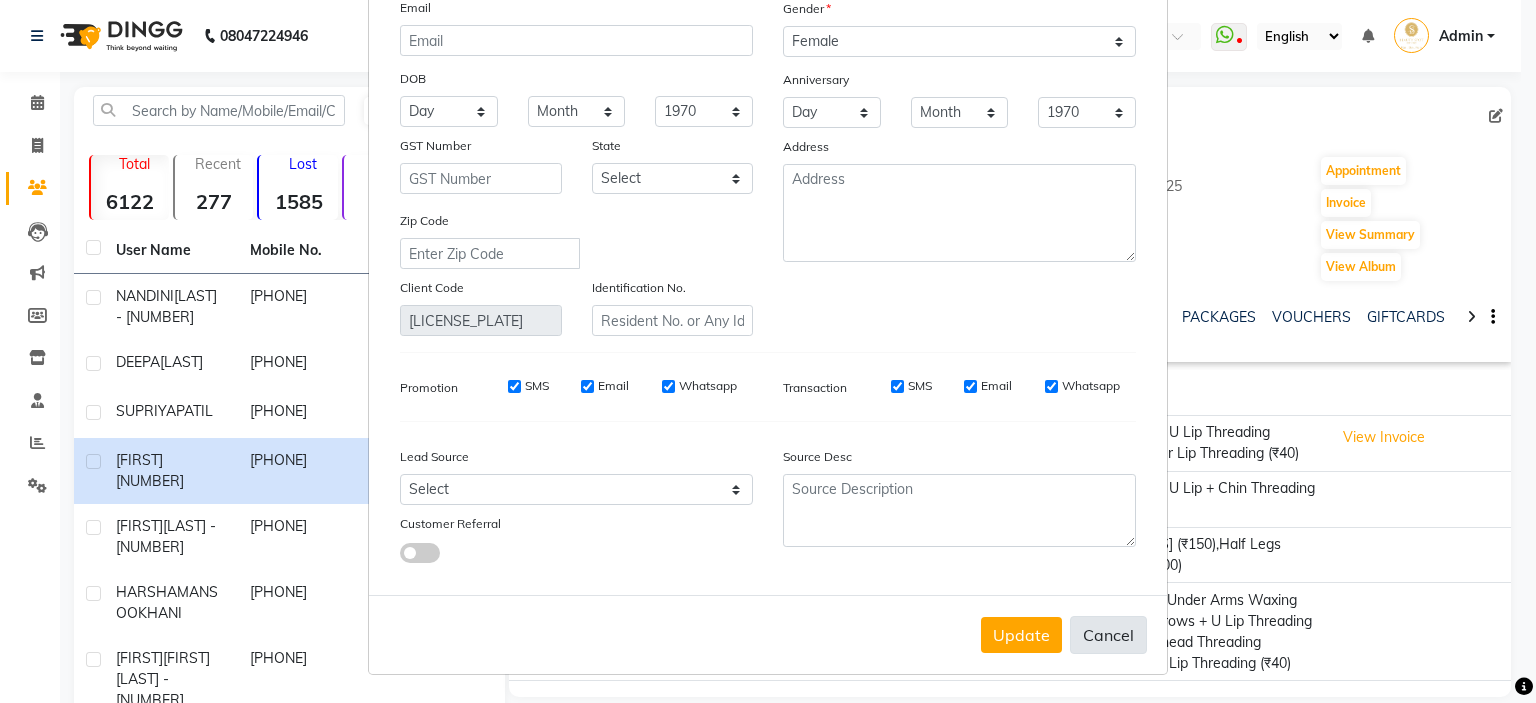 click on "Cancel" at bounding box center (1108, 635) 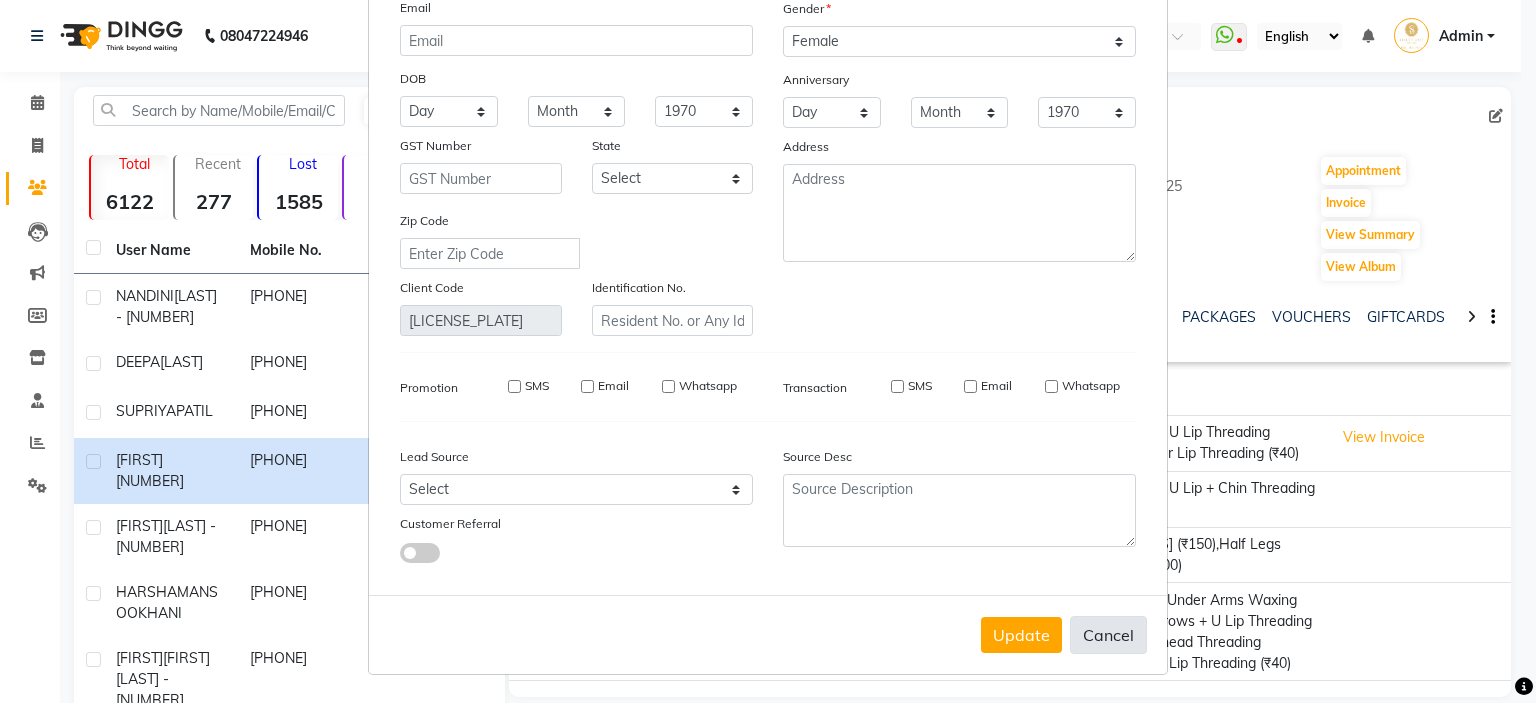 type 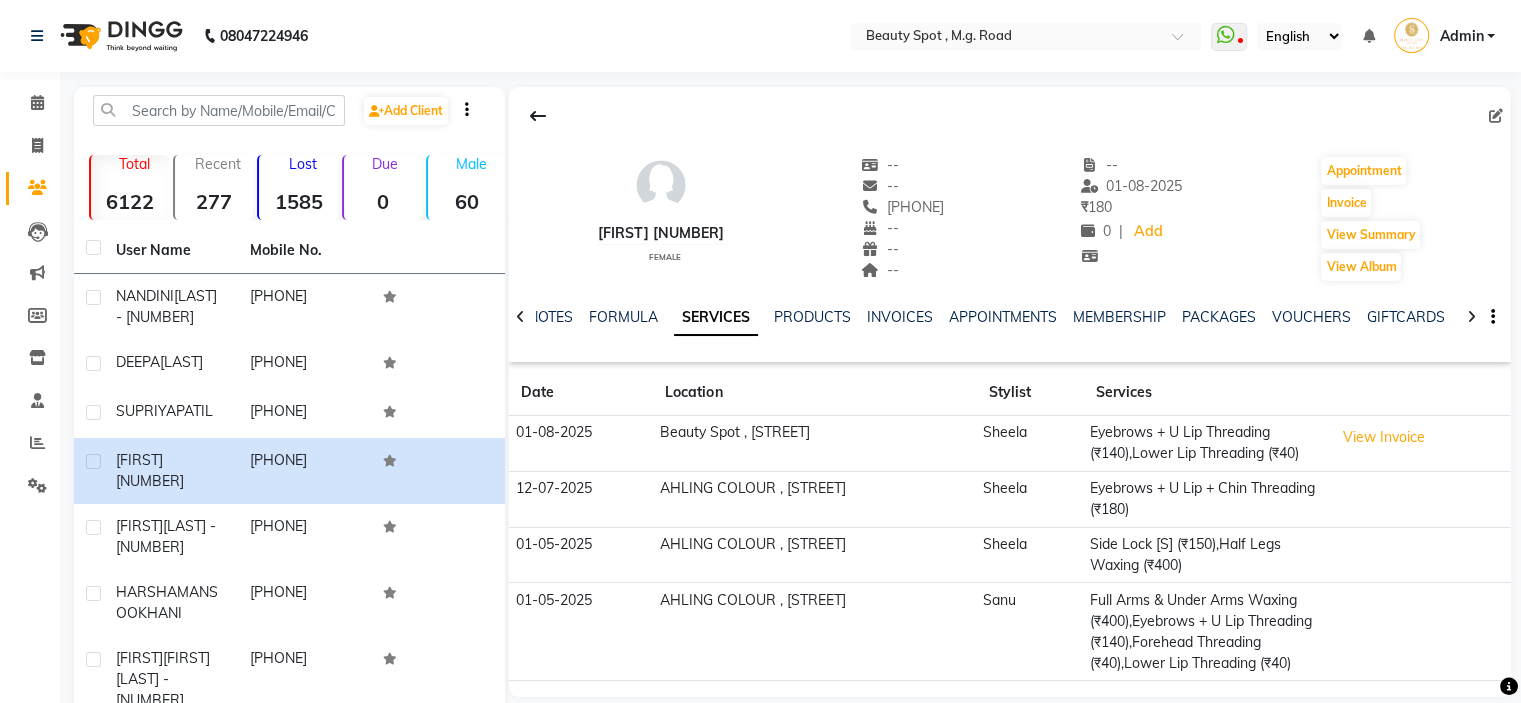 click on "01-08-2025" 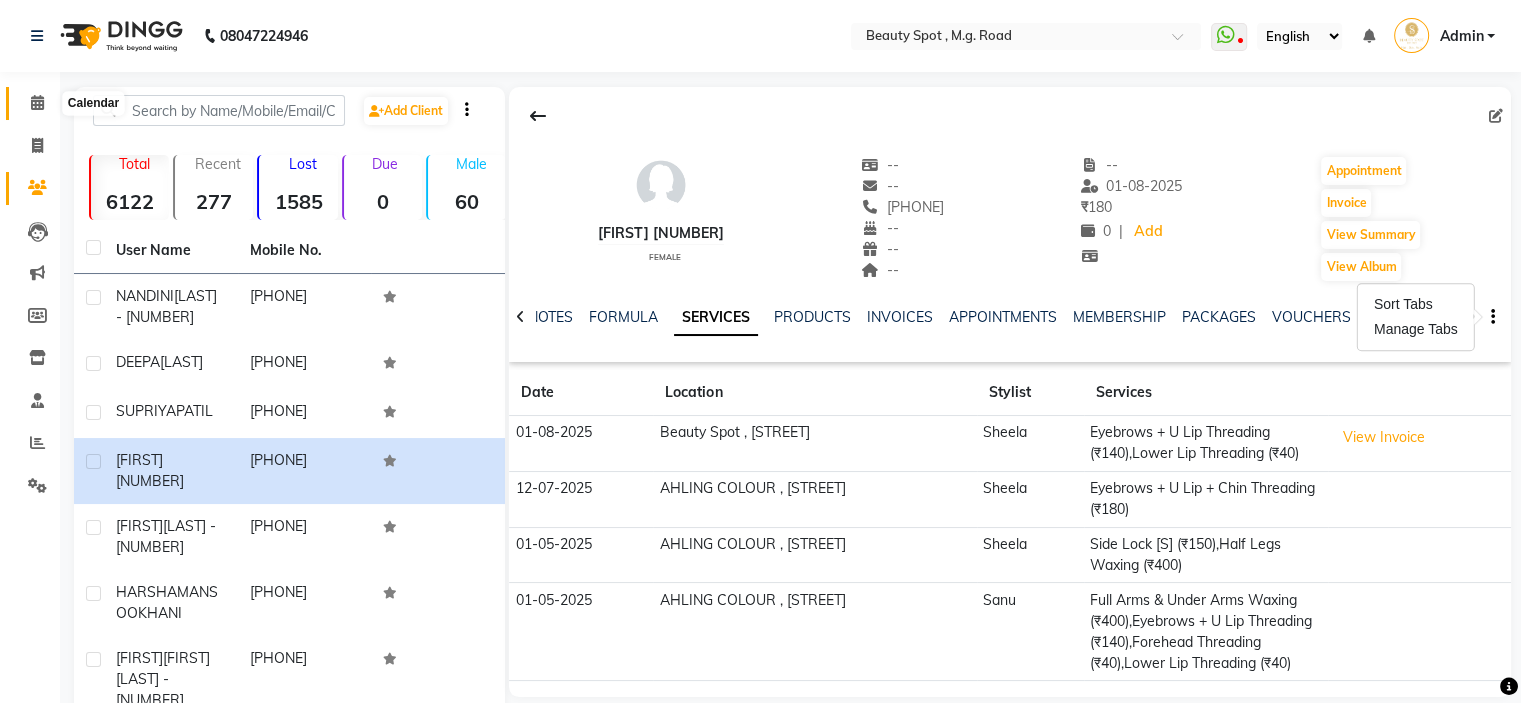 click 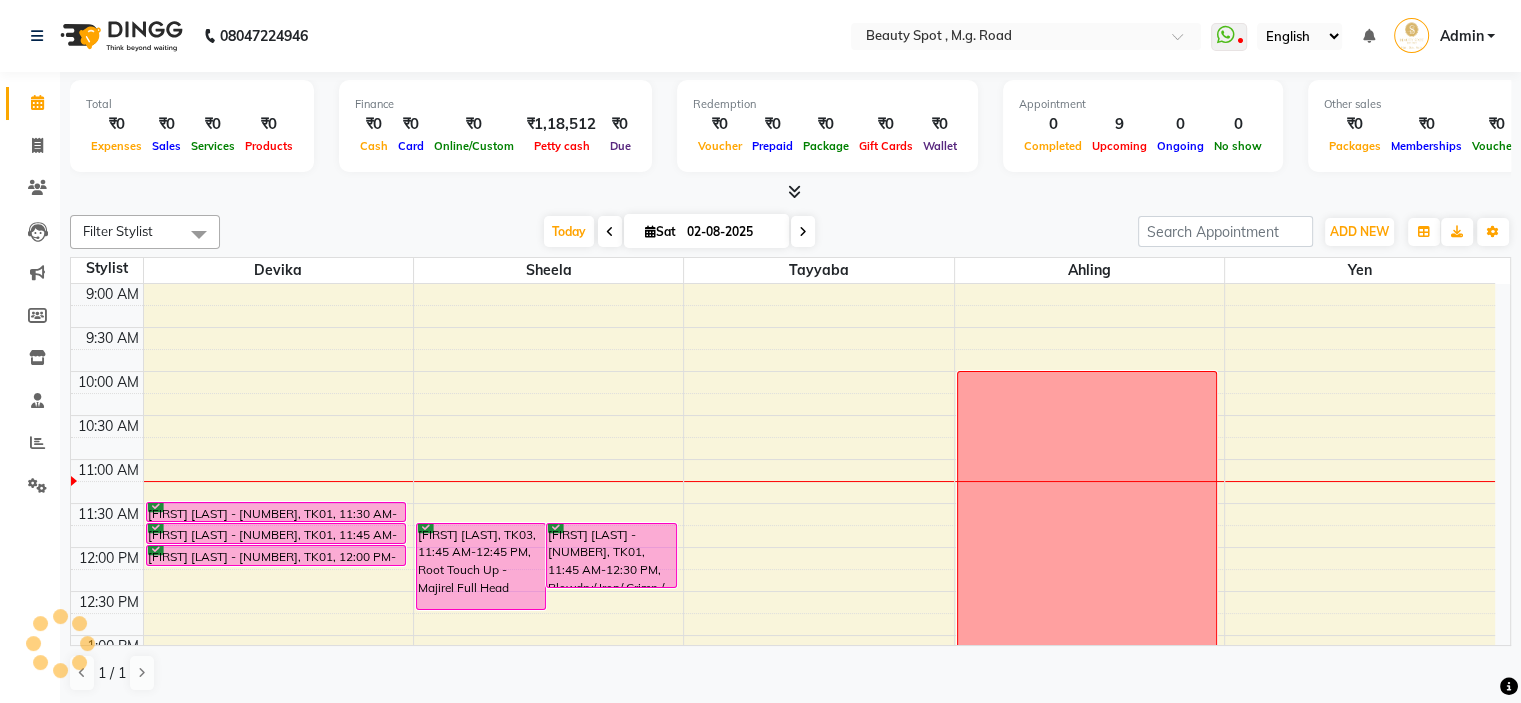 scroll, scrollTop: 0, scrollLeft: 0, axis: both 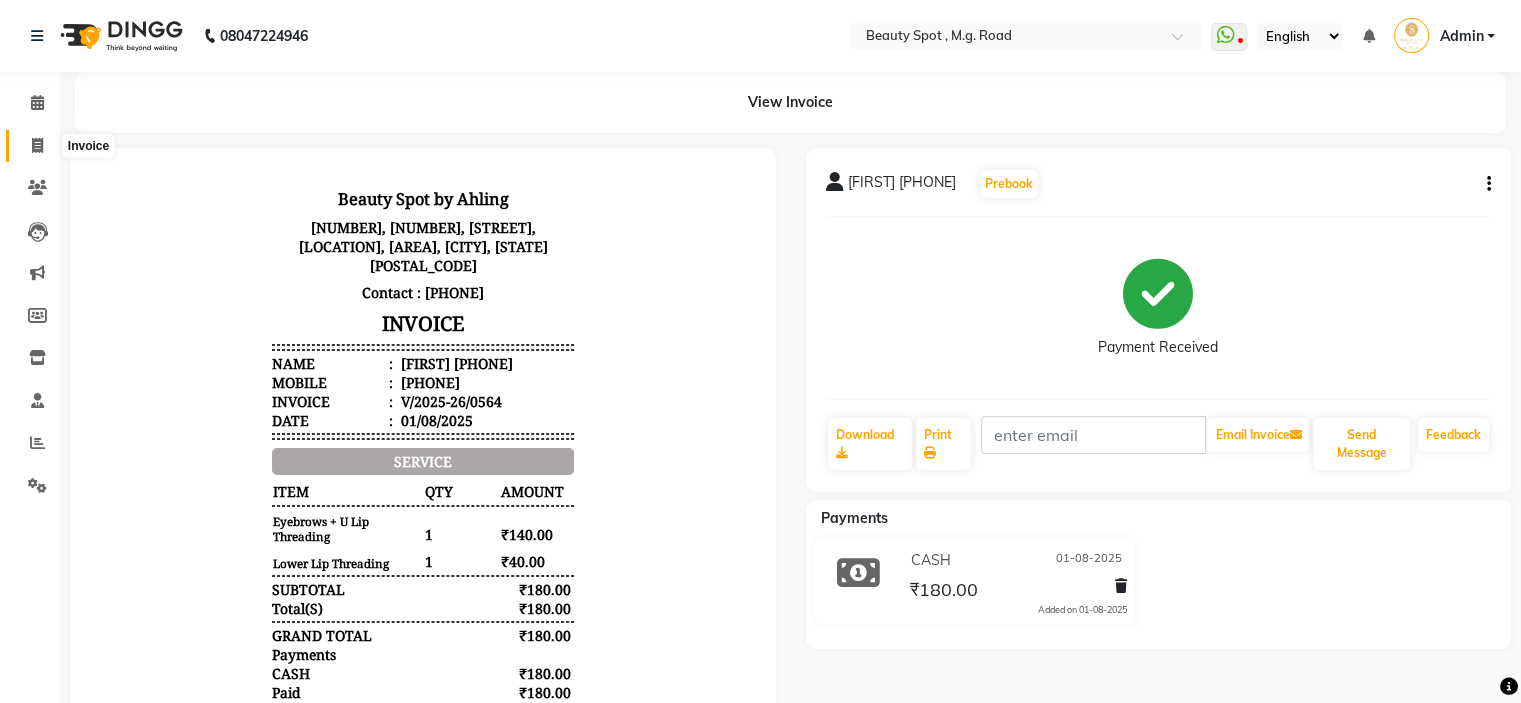 click 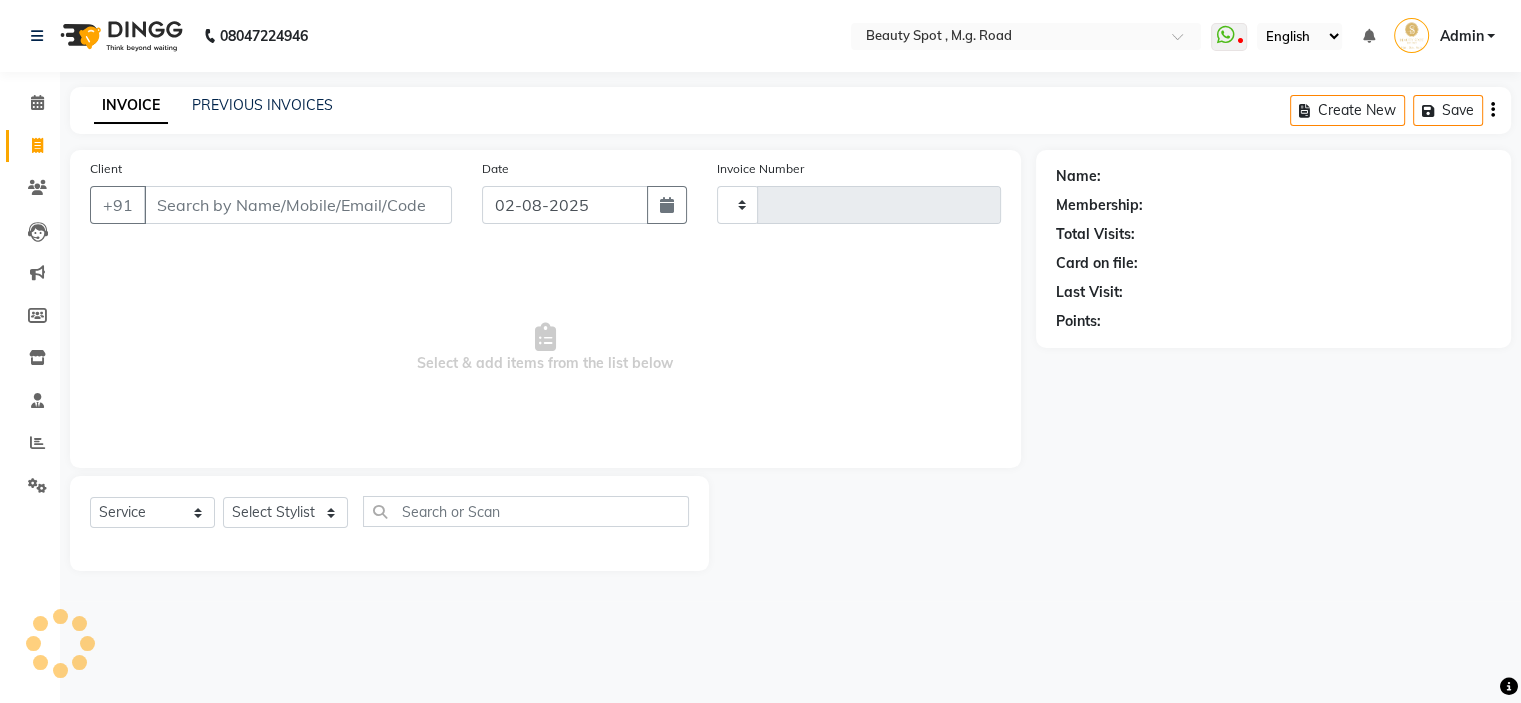 type on "0567" 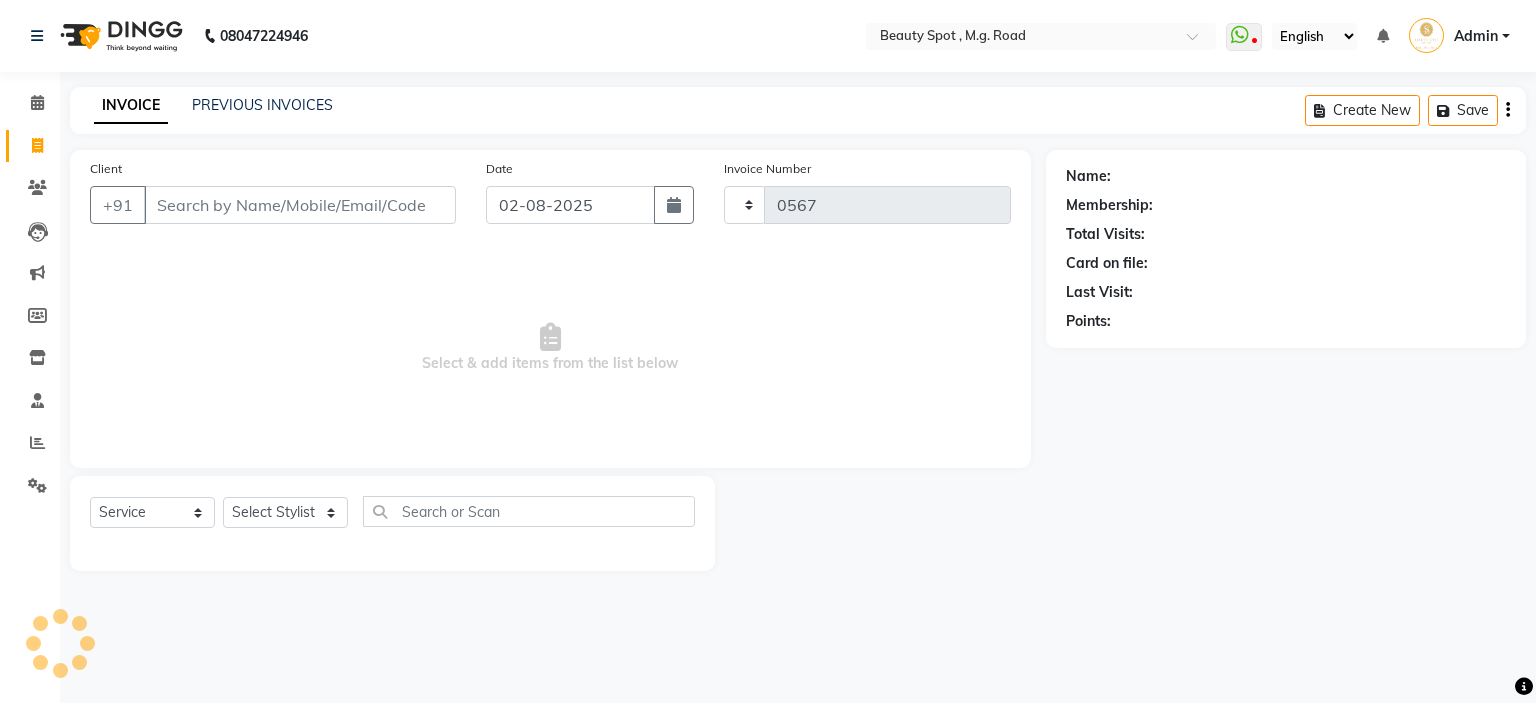 select on "7357" 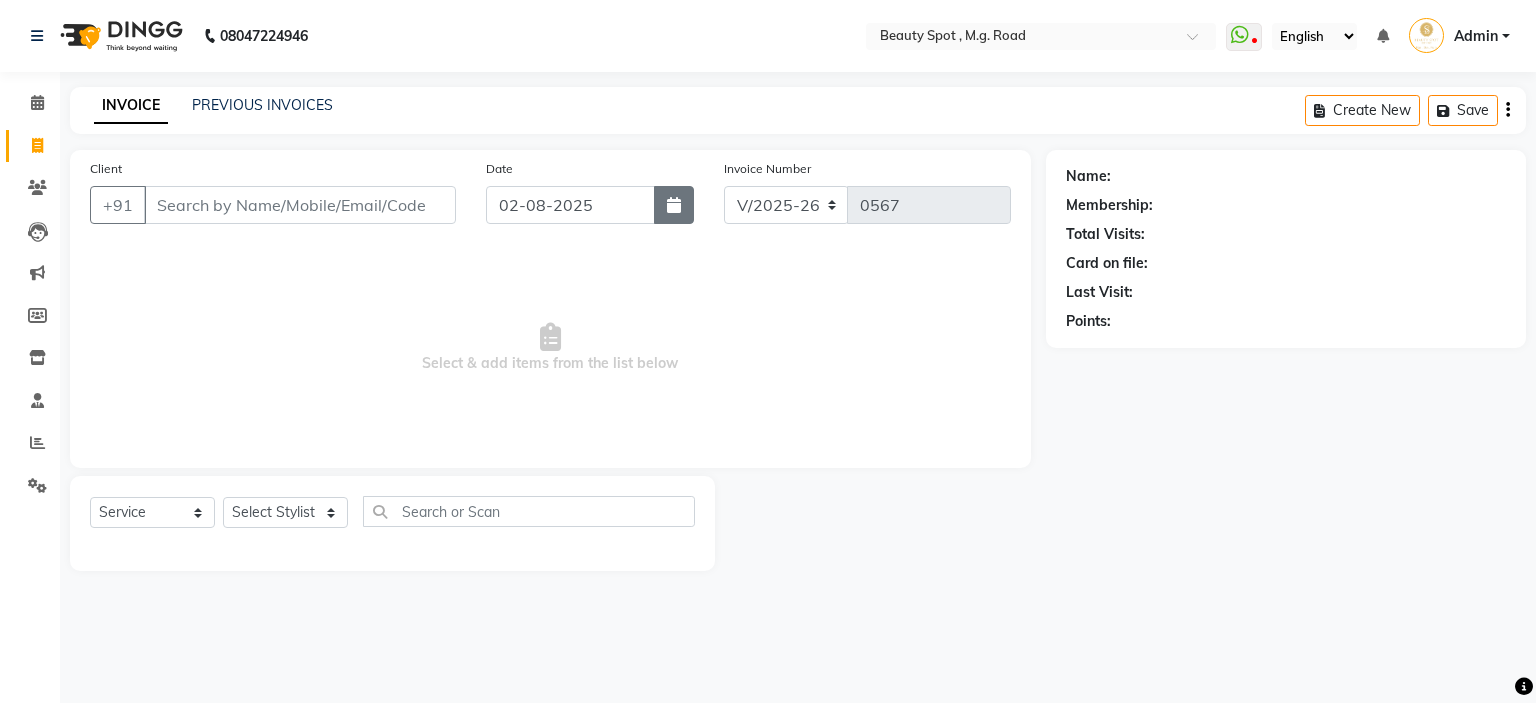 click 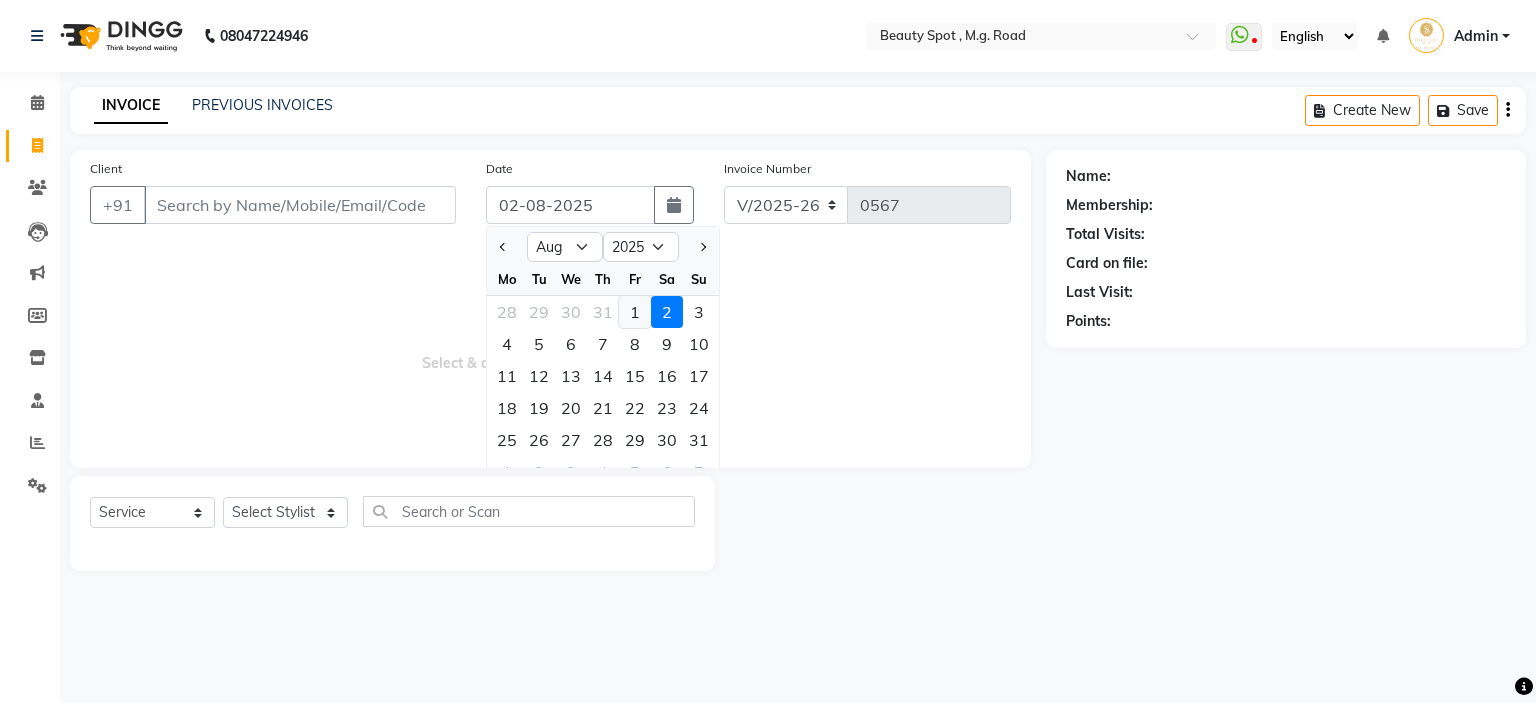 click on "1" 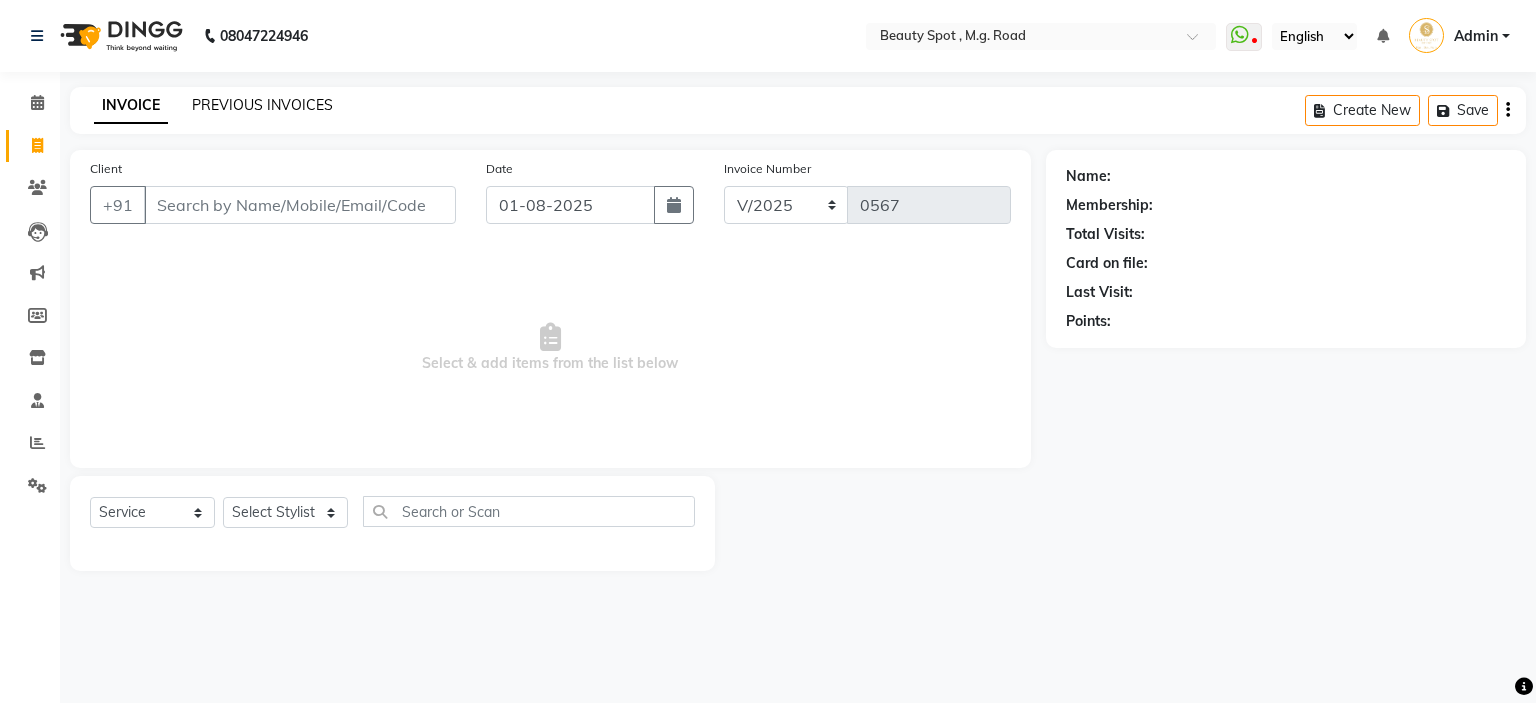 click on "PREVIOUS INVOICES" 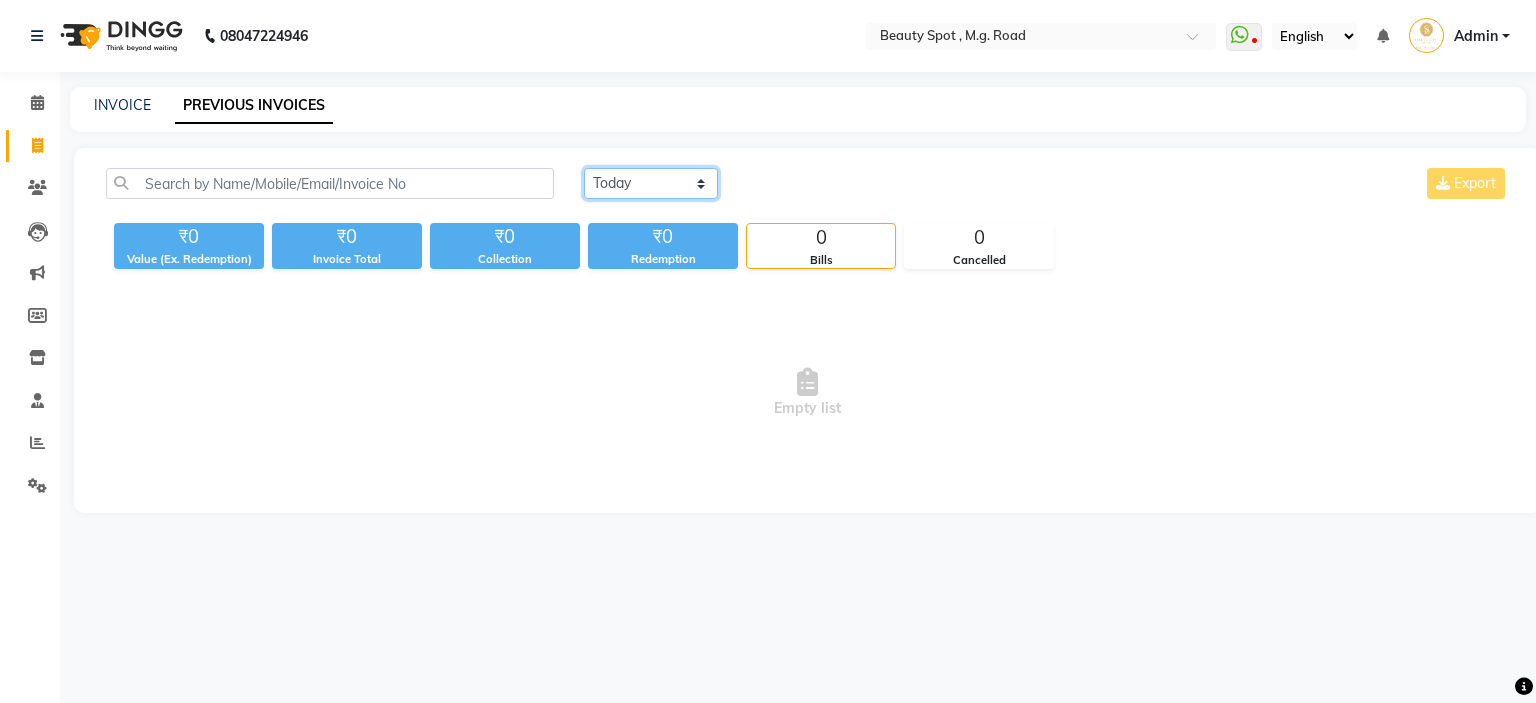 click on "Today Yesterday Custom Range" 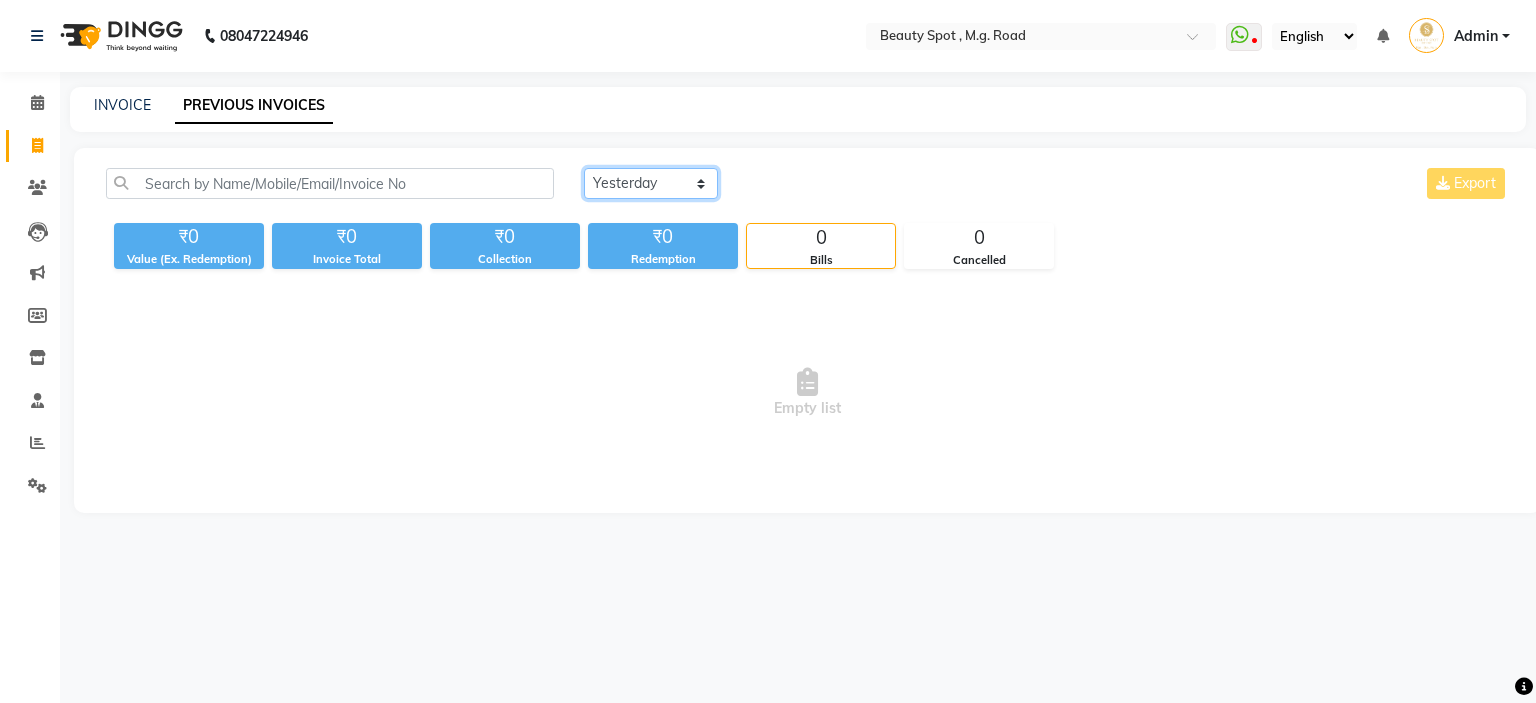 click on "Today Yesterday Custom Range" 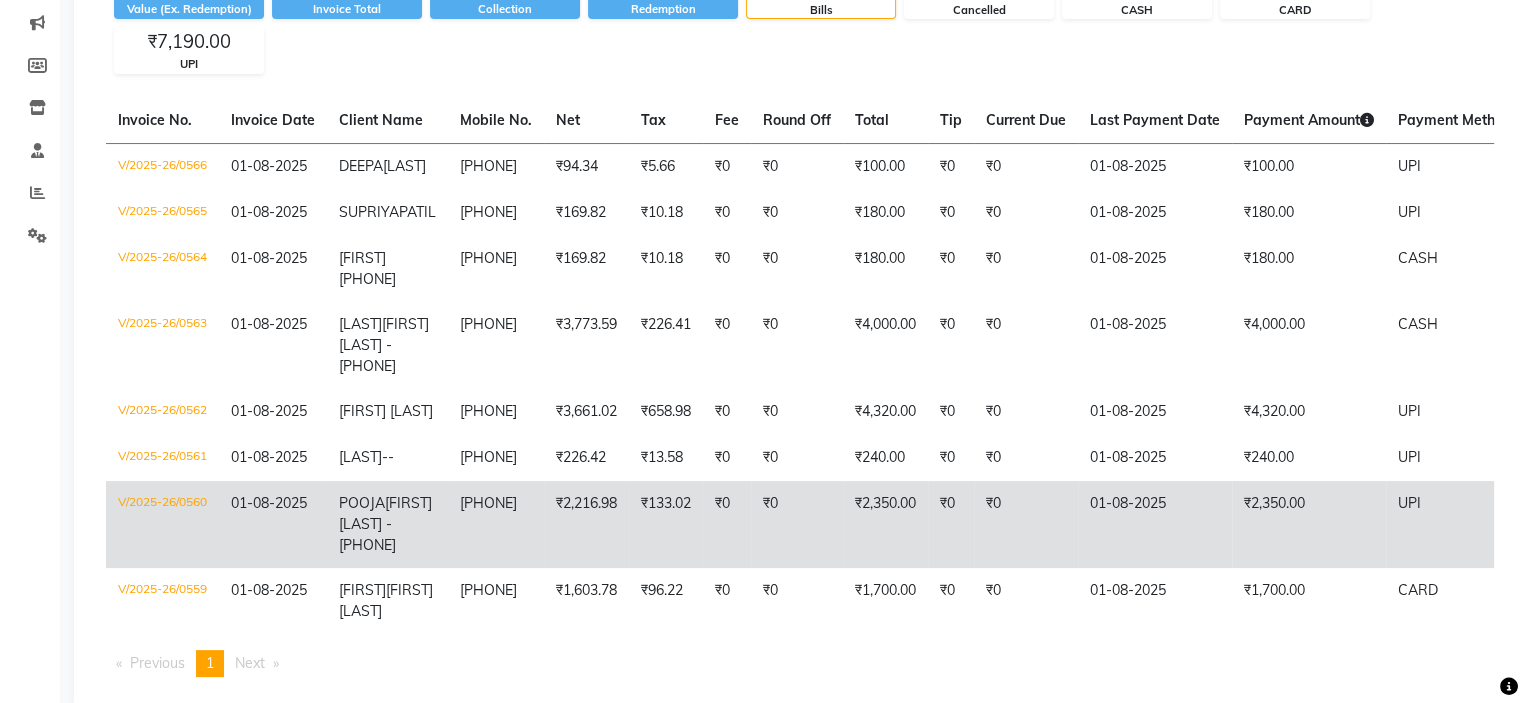 scroll, scrollTop: 300, scrollLeft: 0, axis: vertical 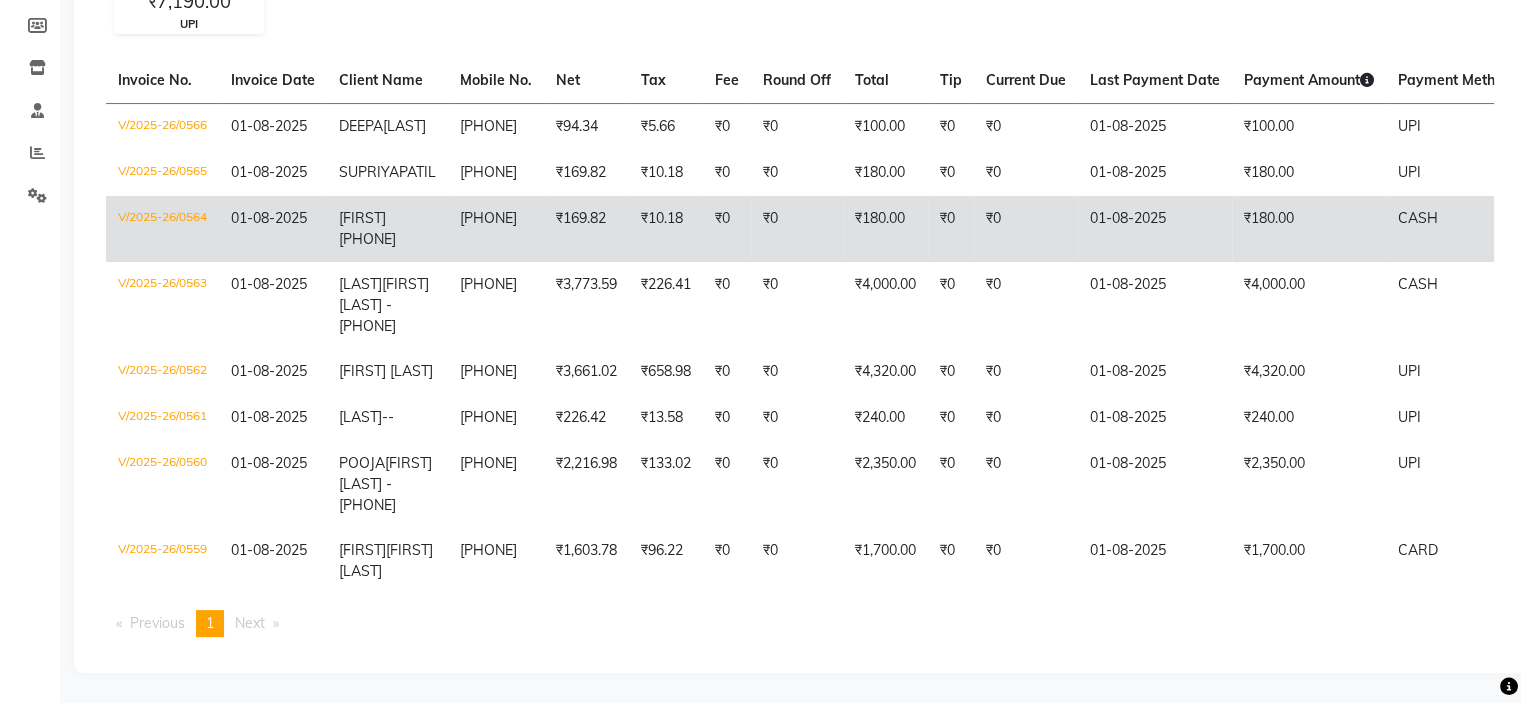 click on "ZAINAB 0823" 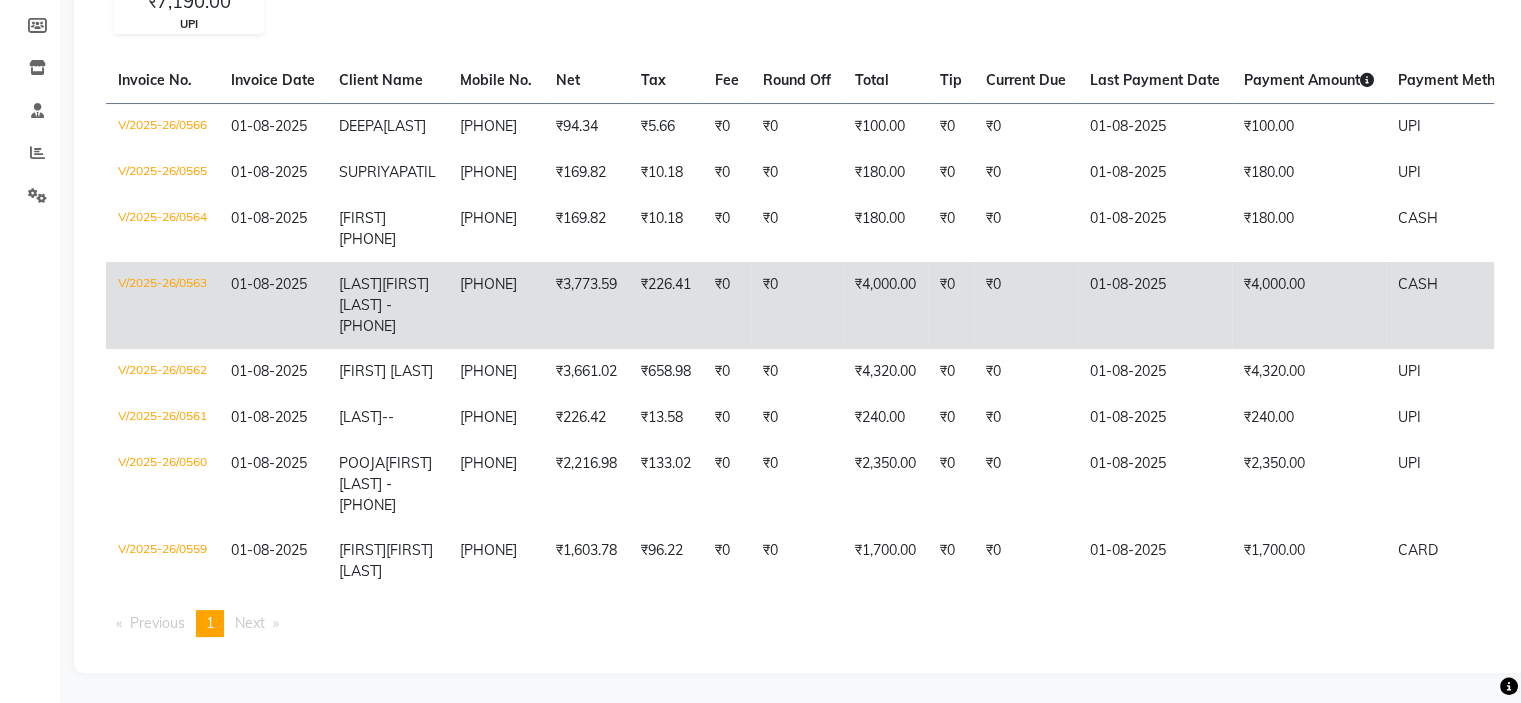 click on "MINAL" 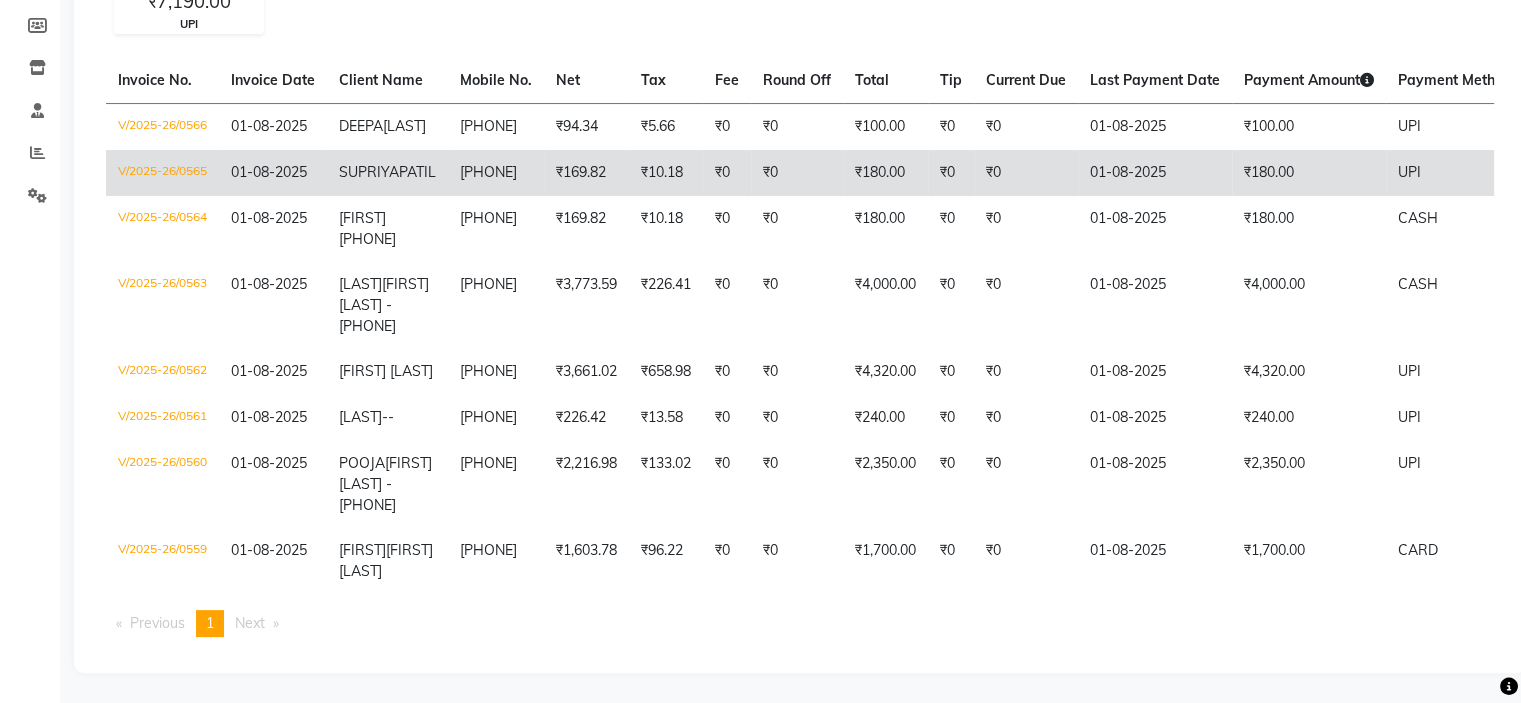 click on "SUPRIYA" 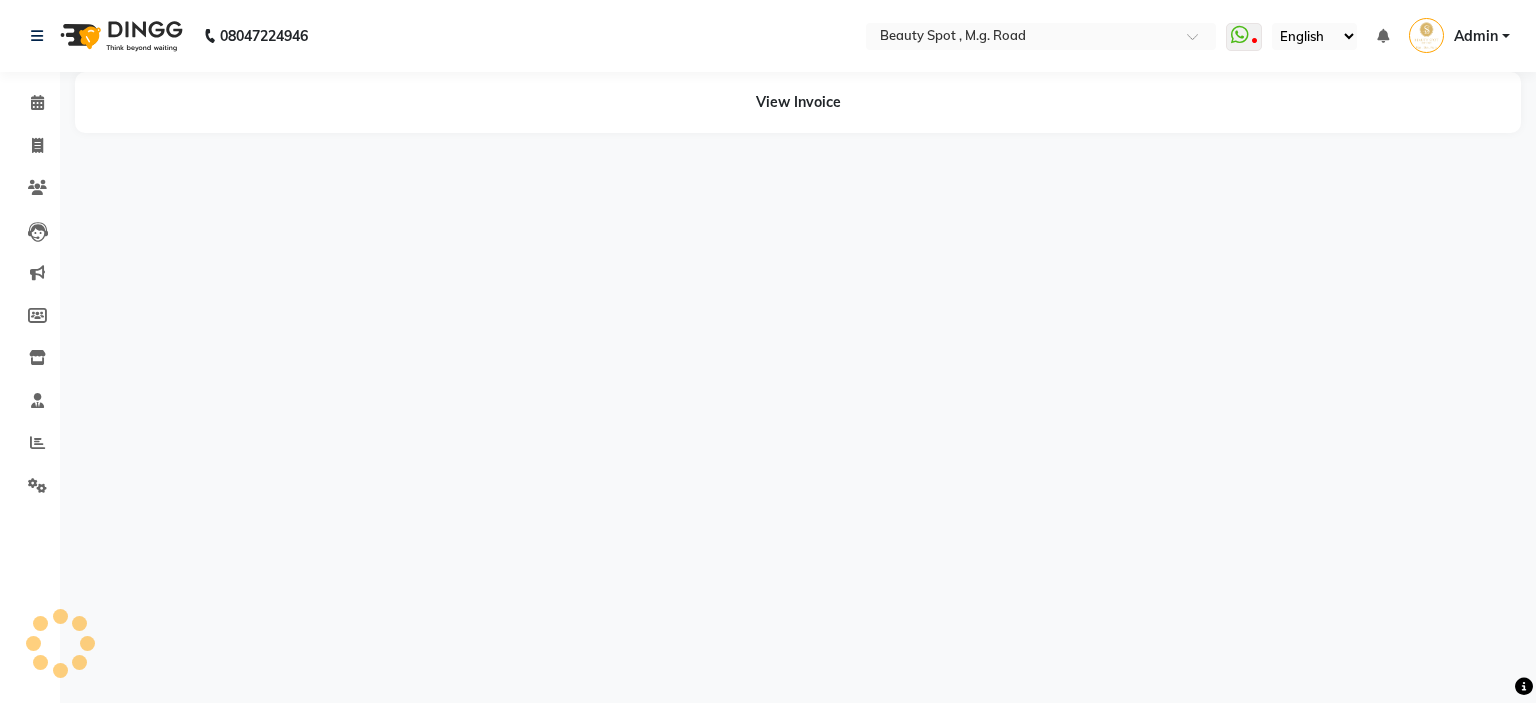 scroll, scrollTop: 0, scrollLeft: 0, axis: both 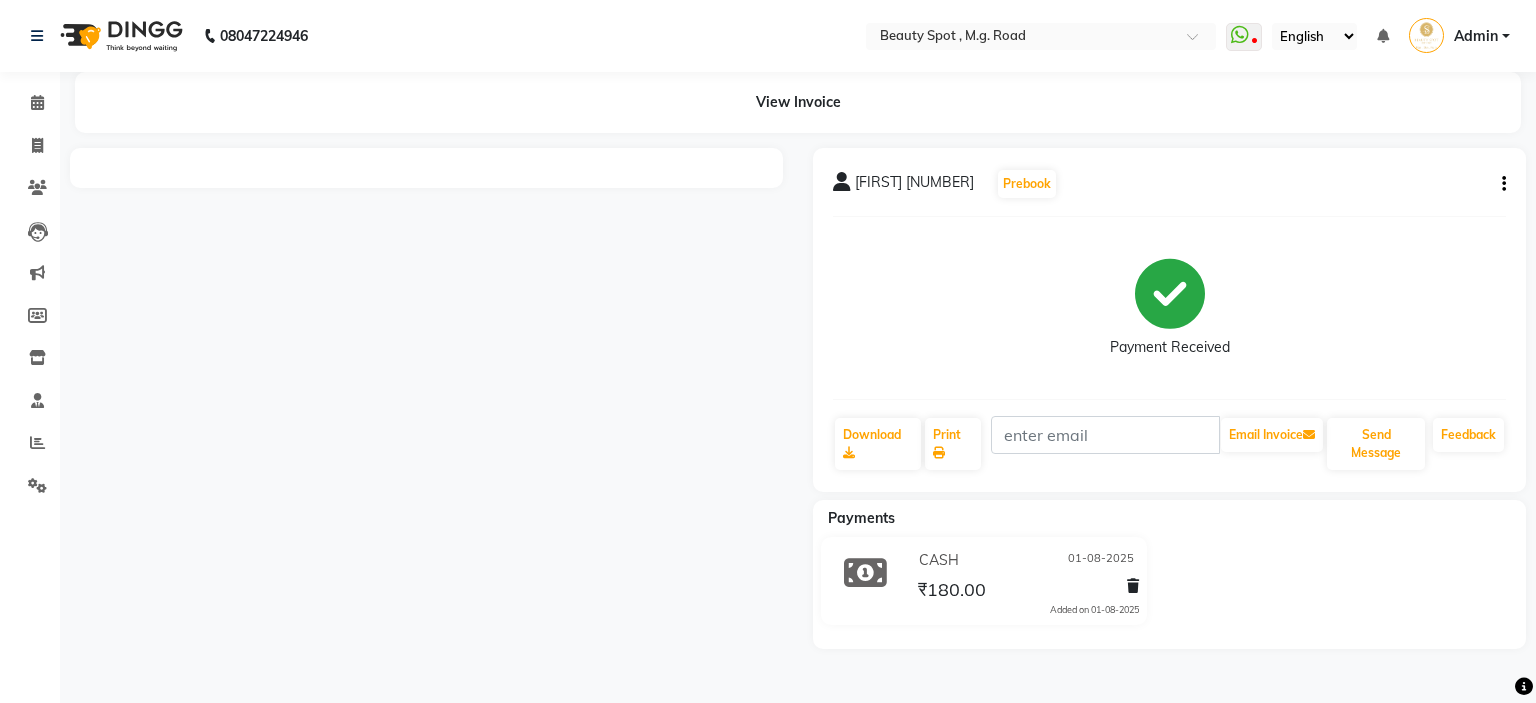 click 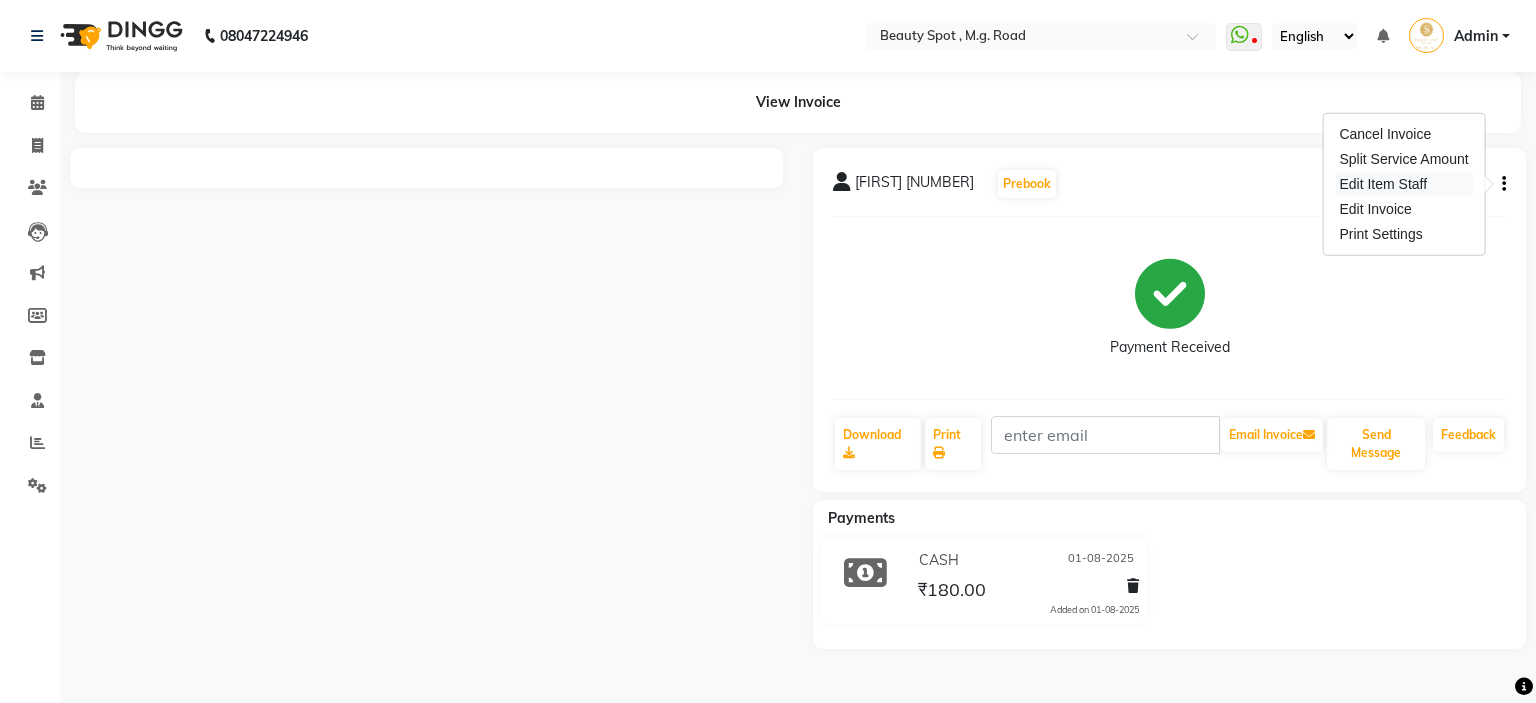 click on "Edit Item Staff" at bounding box center [1403, 184] 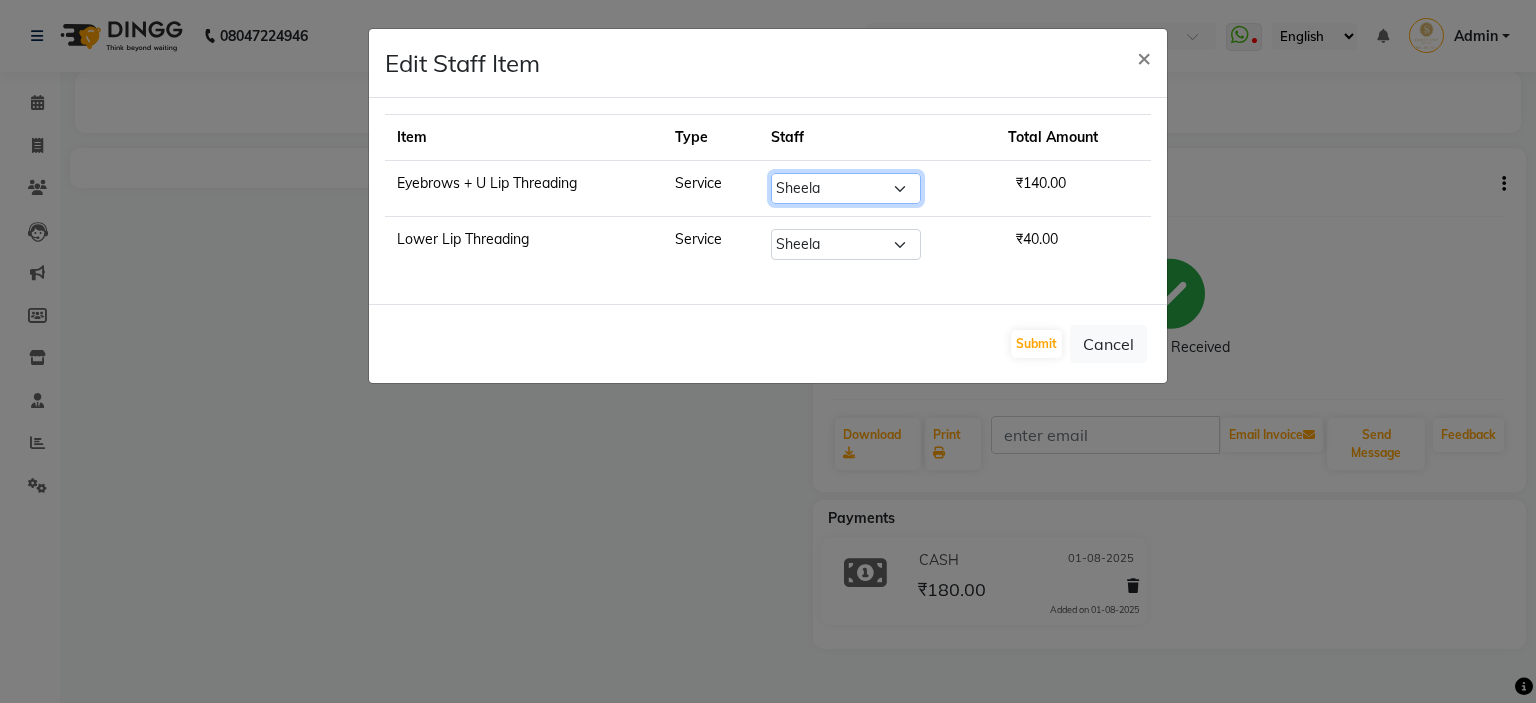 click on "Select  [FIRST]   [LAST]    Manager   [LAST]    [LAST]    [LAST]    [LAST]" 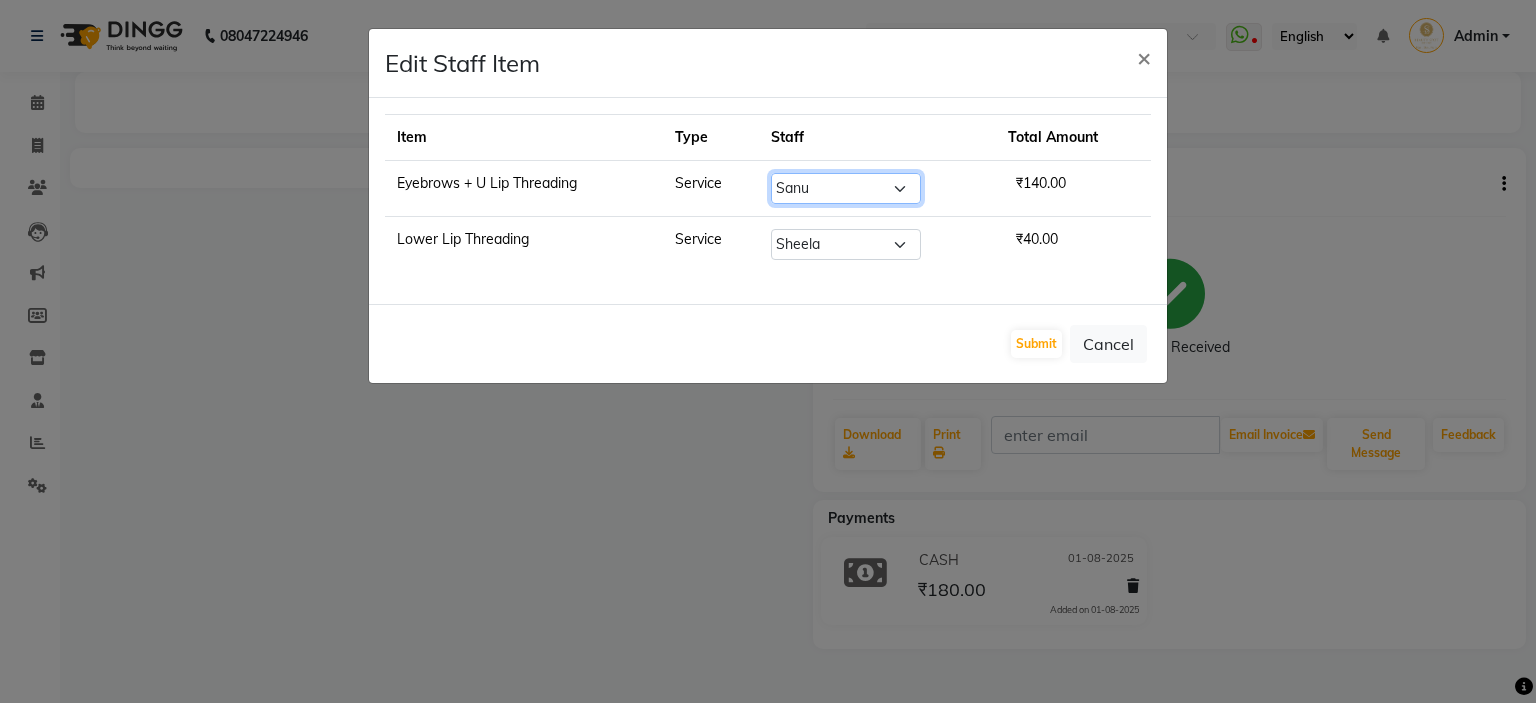 click on "Select  [FIRST]   [LAST]    Manager   [LAST]    [LAST]    [LAST]    [LAST]" 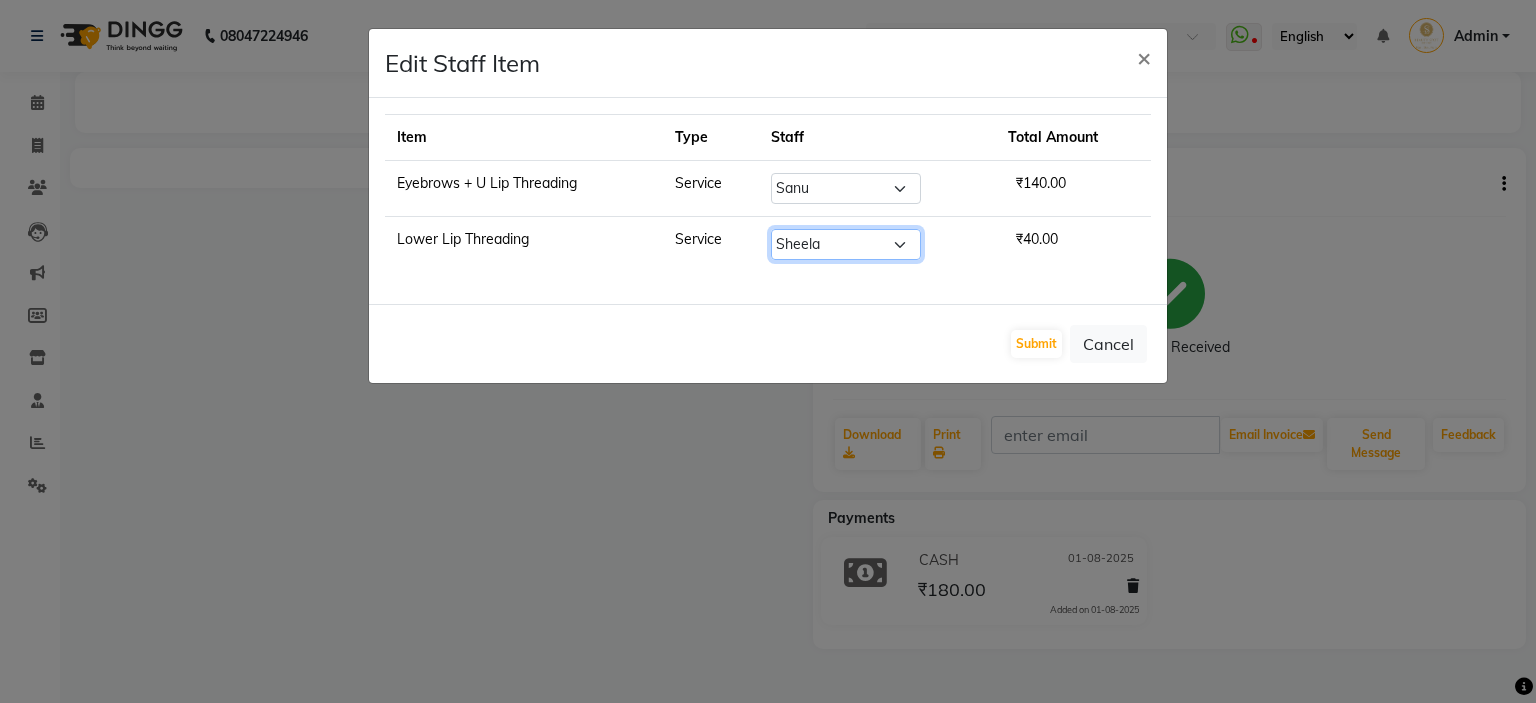 click on "Select  [FIRST]   [LAST]    Manager   [LAST]    [LAST]    [LAST]    [LAST]" 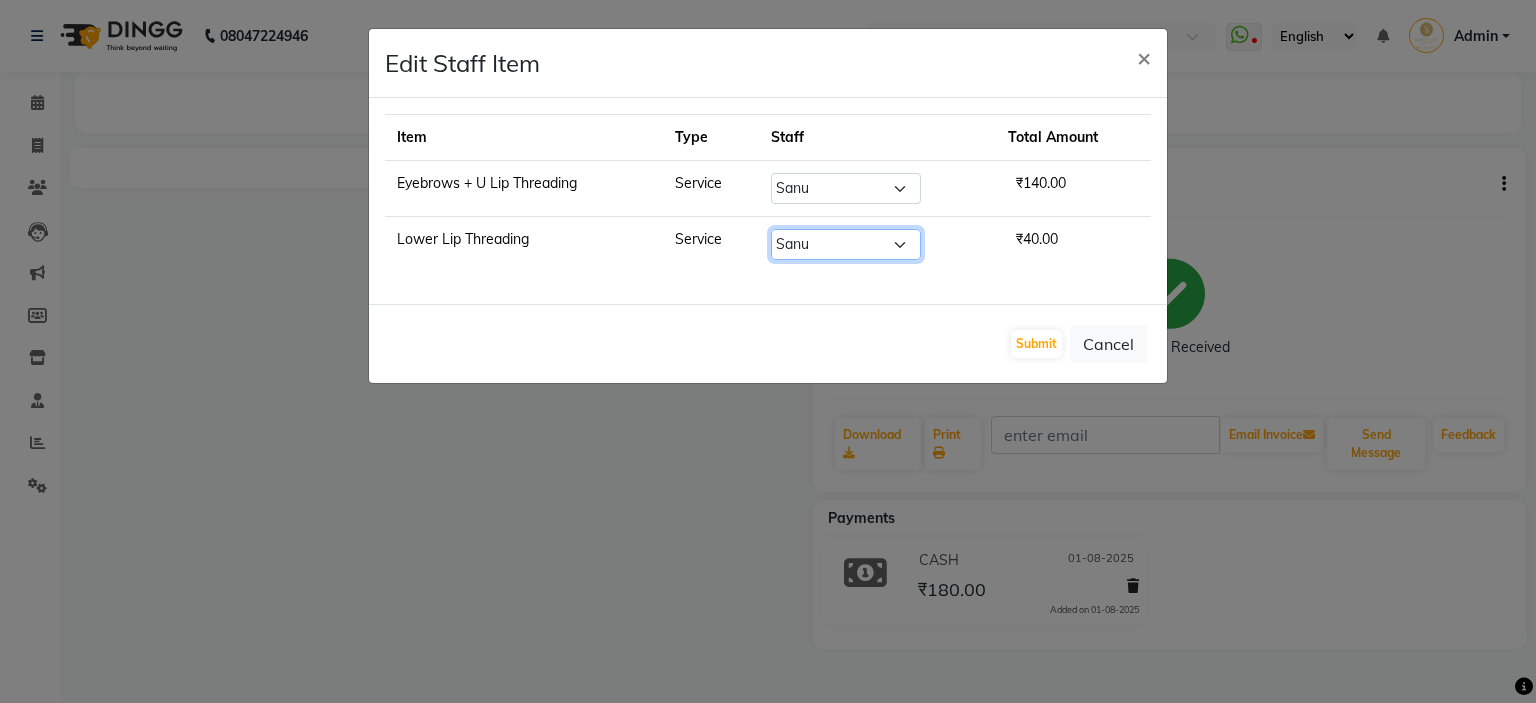 click on "Select  [FIRST]   [LAST]    Manager   [LAST]    [LAST]    [LAST]    [LAST]" 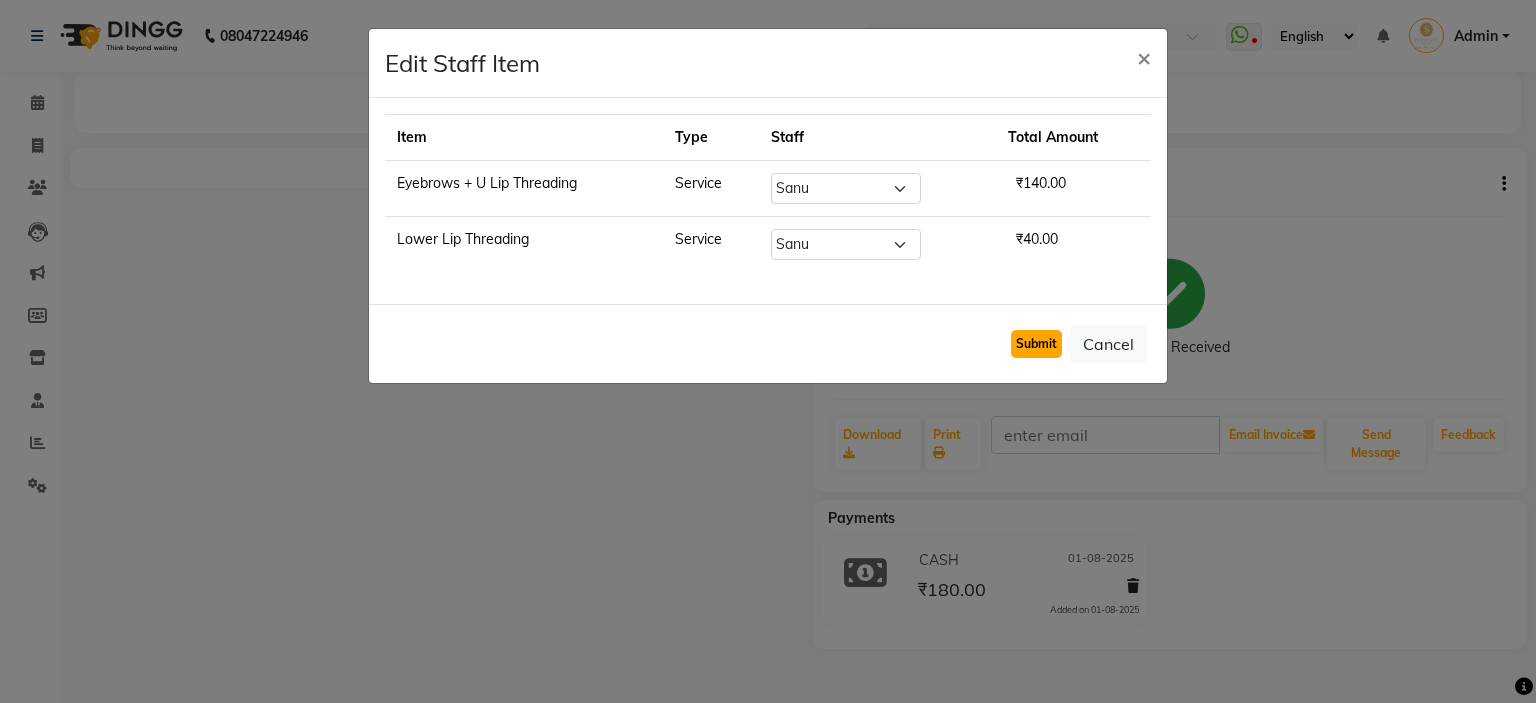 click on "Submit" 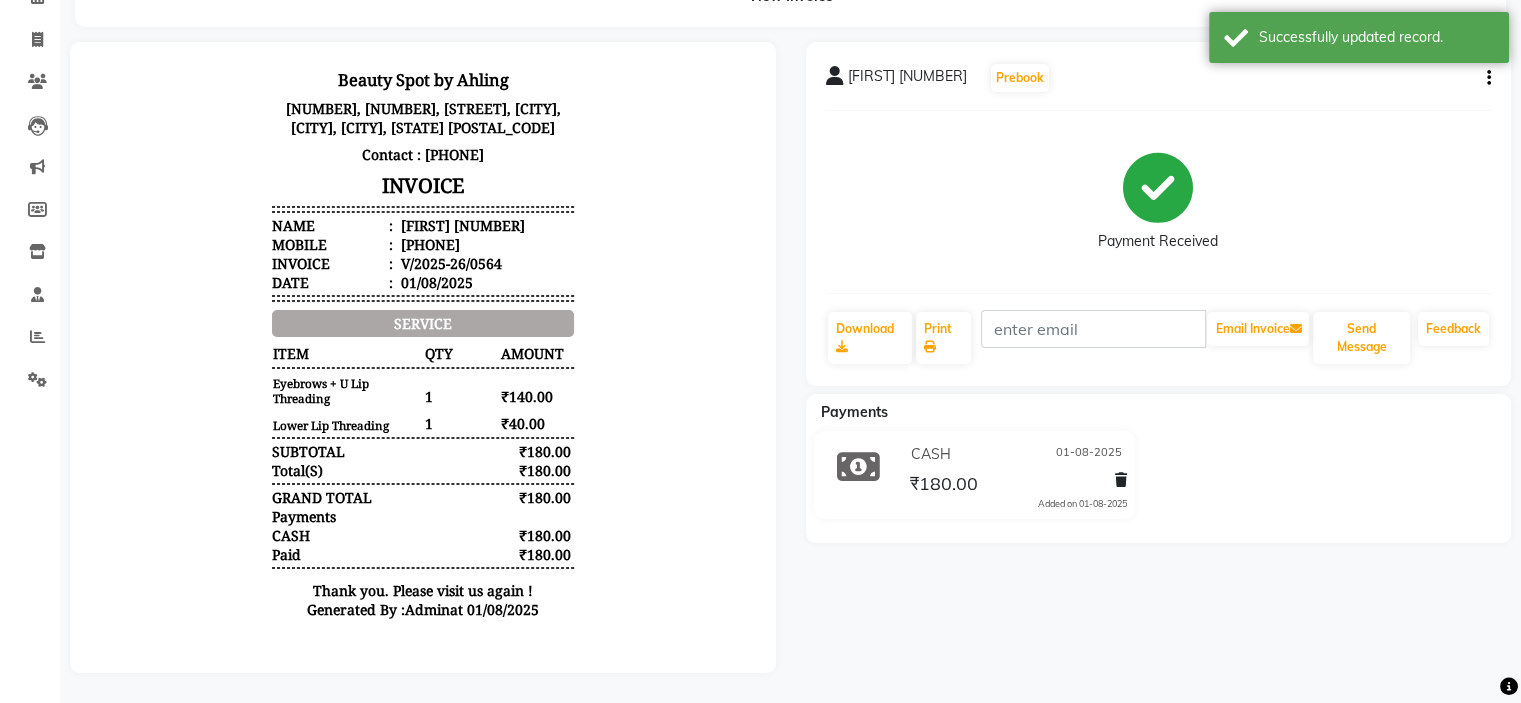scroll, scrollTop: 120, scrollLeft: 0, axis: vertical 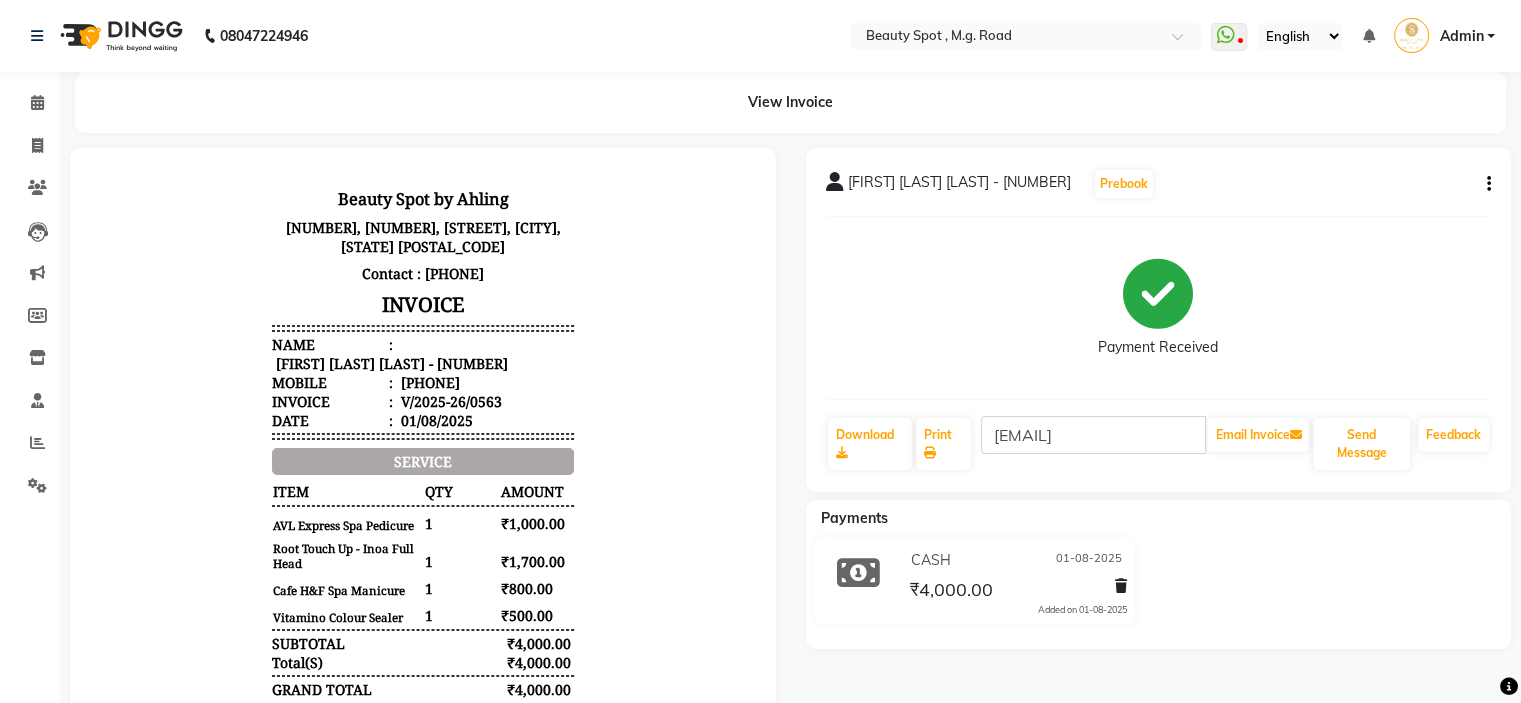 click 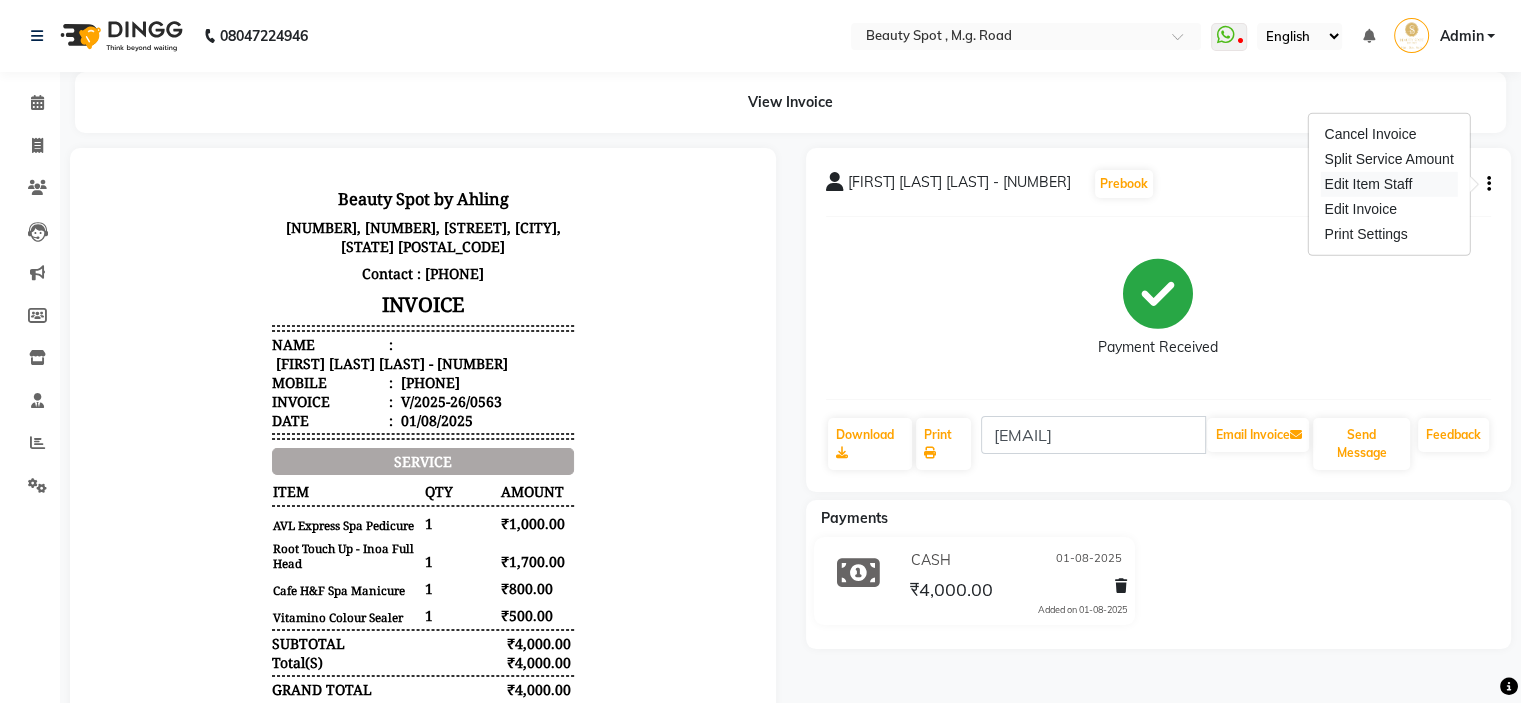 click on "Edit Item Staff" at bounding box center (1388, 184) 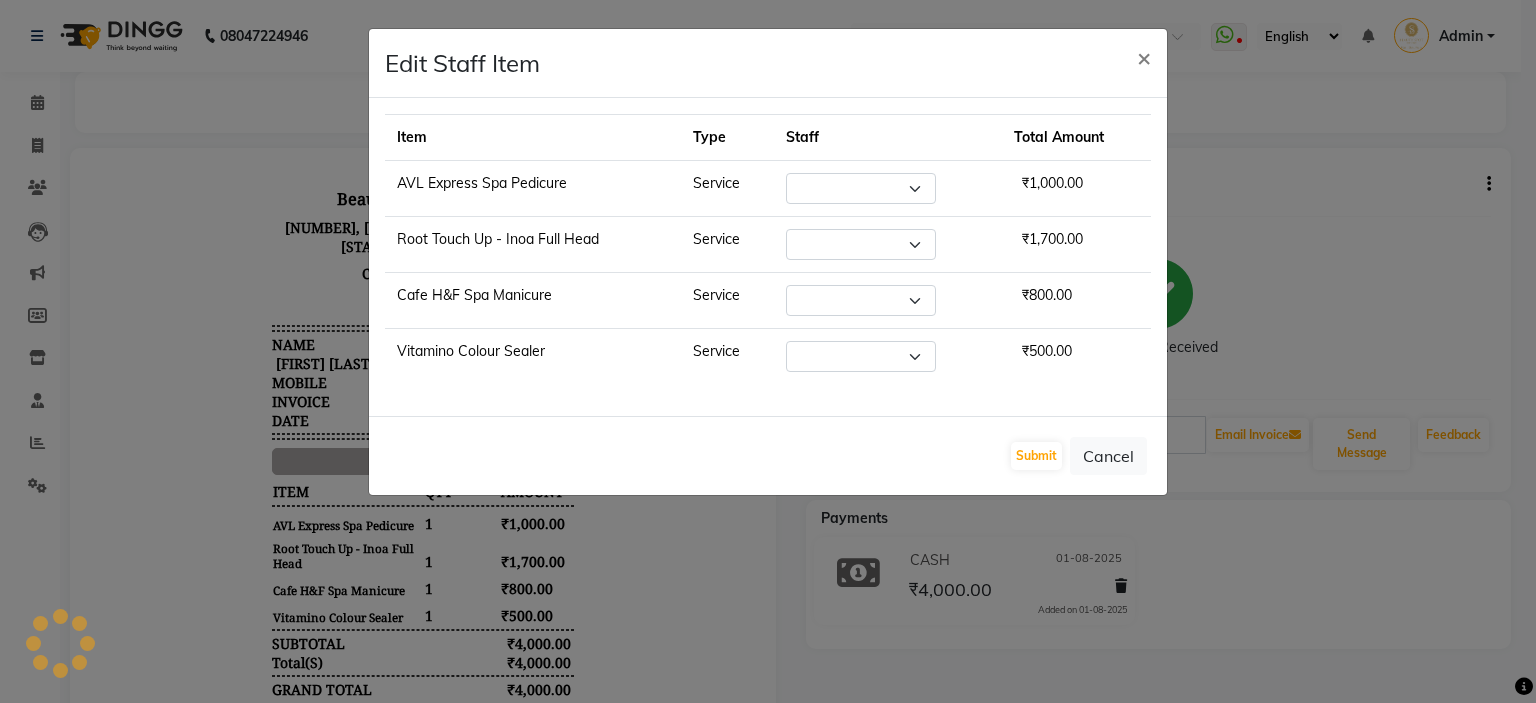 select on "63581" 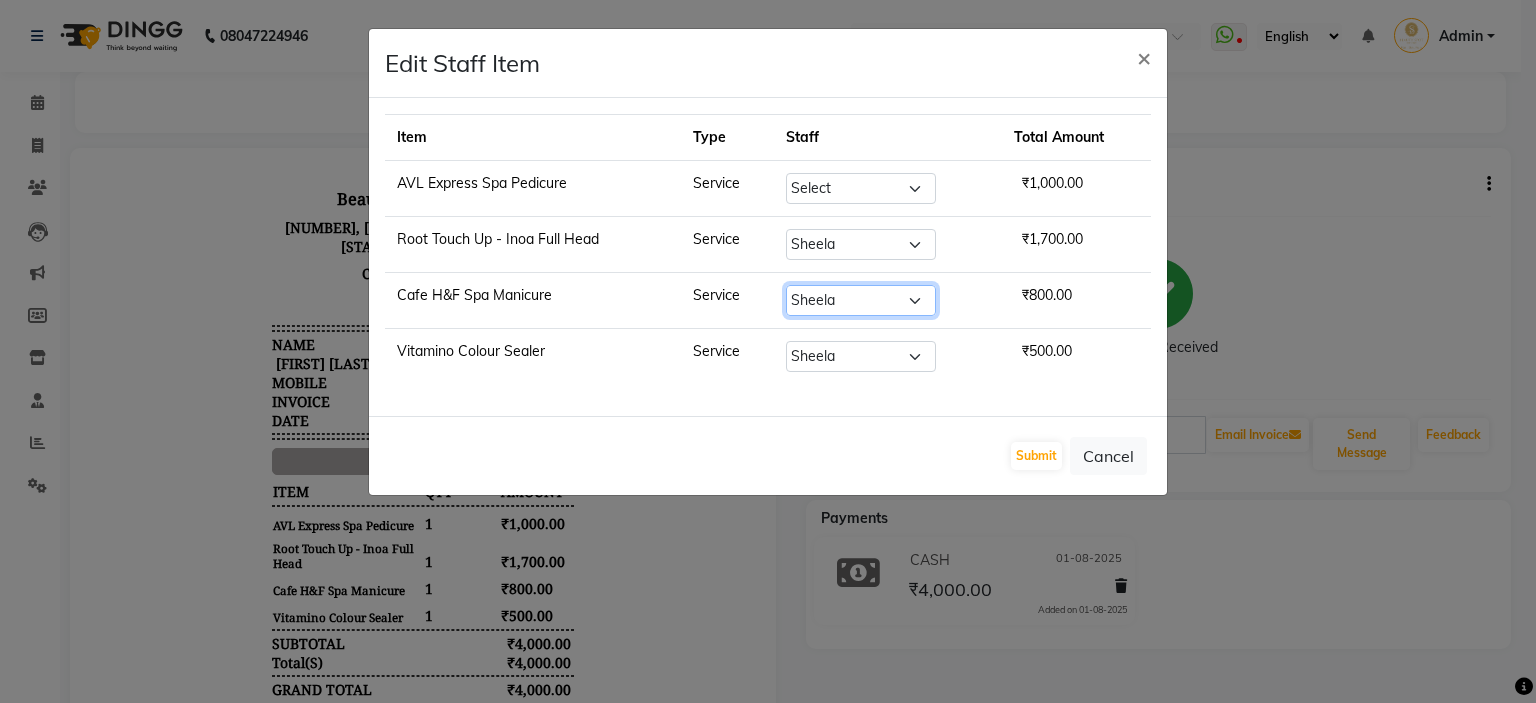click on "Select  Ahling   Devika    Manager   Sanu   Sheela    Tayyaba    Yen" 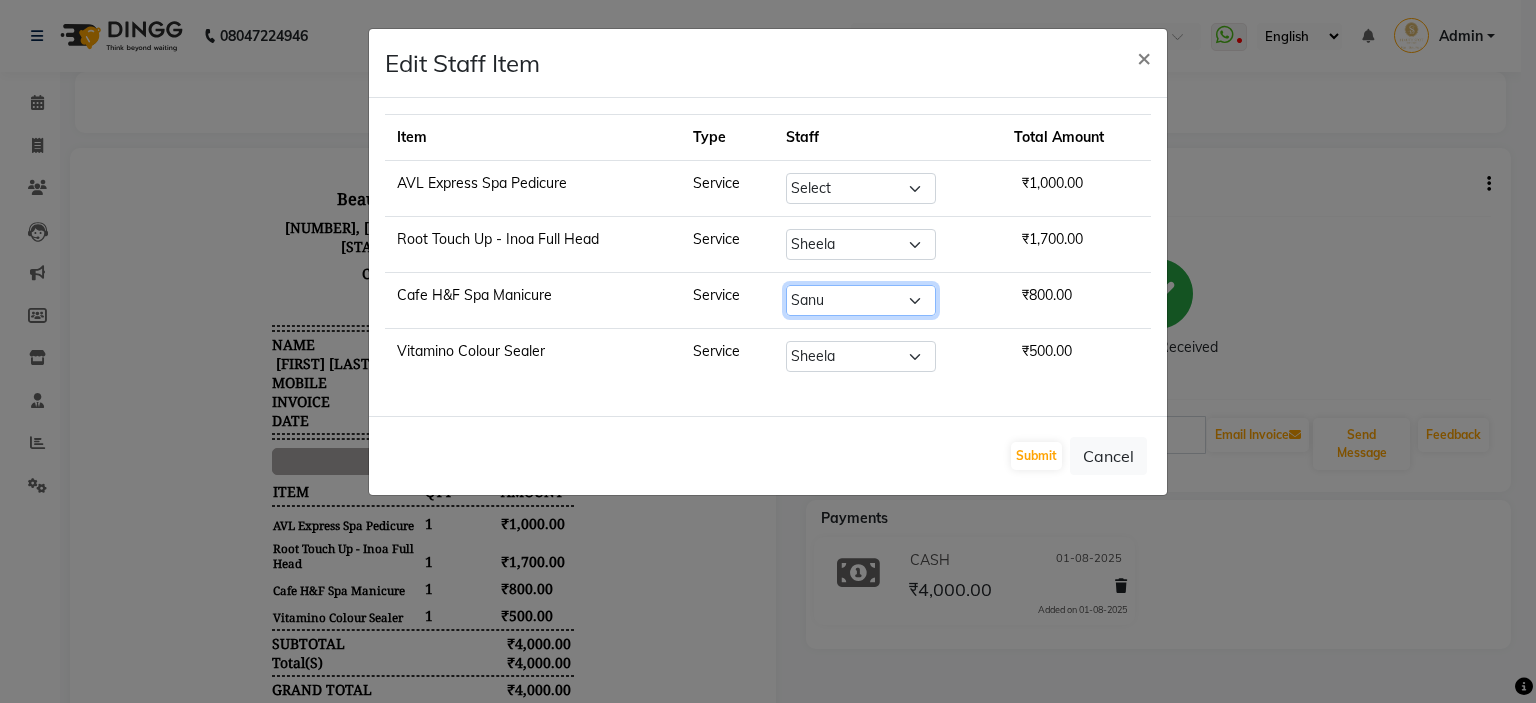 click on "Select  Ahling   Devika    Manager   Sanu   Sheela    Tayyaba    Yen" 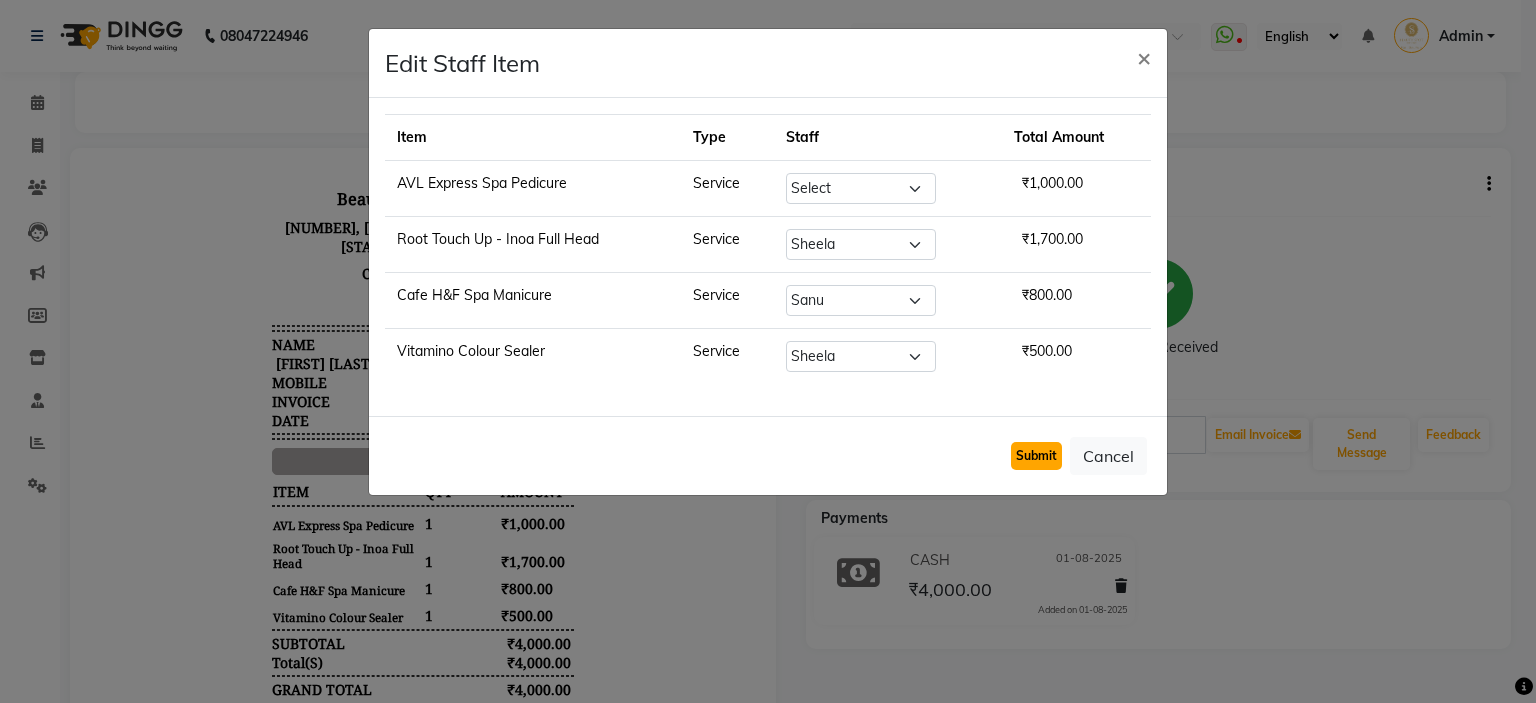 click on "Submit" 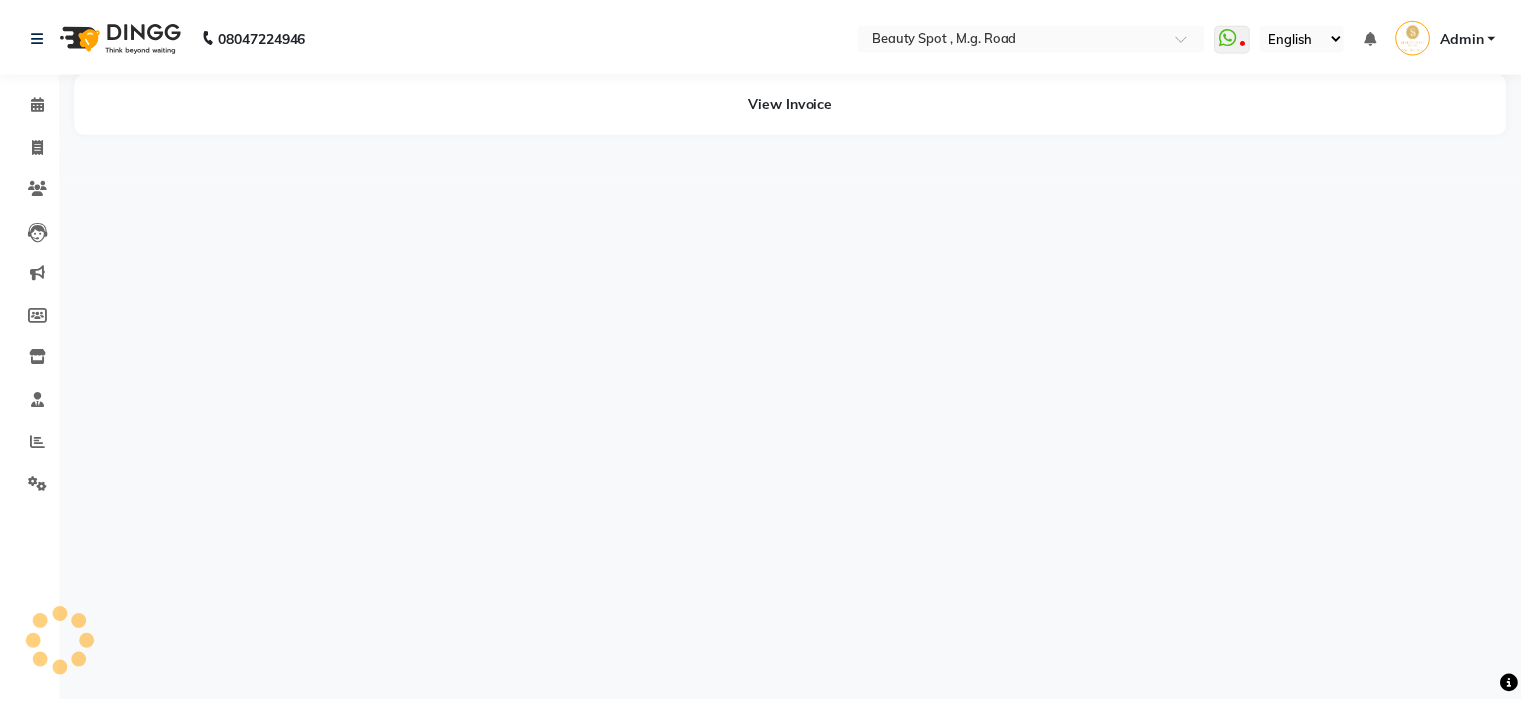 scroll, scrollTop: 0, scrollLeft: 0, axis: both 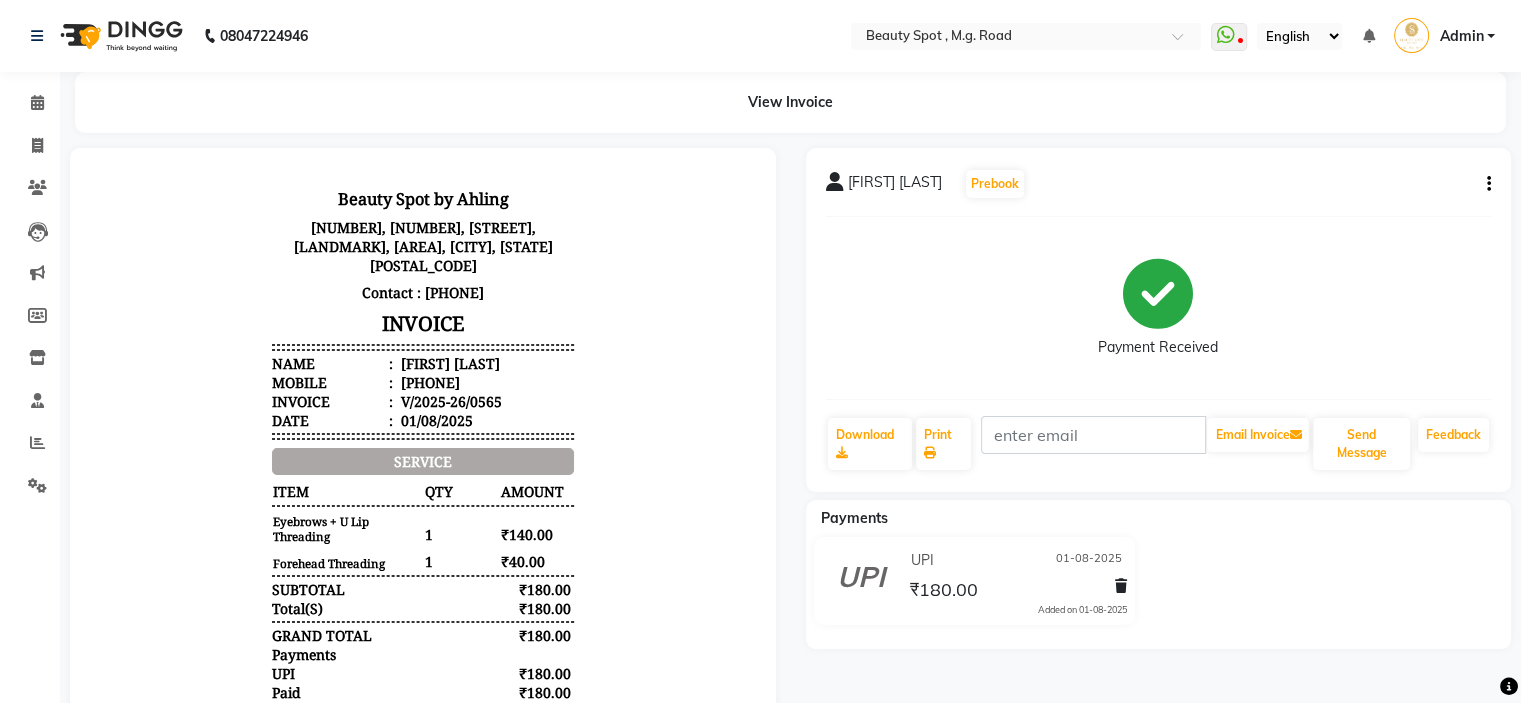 click 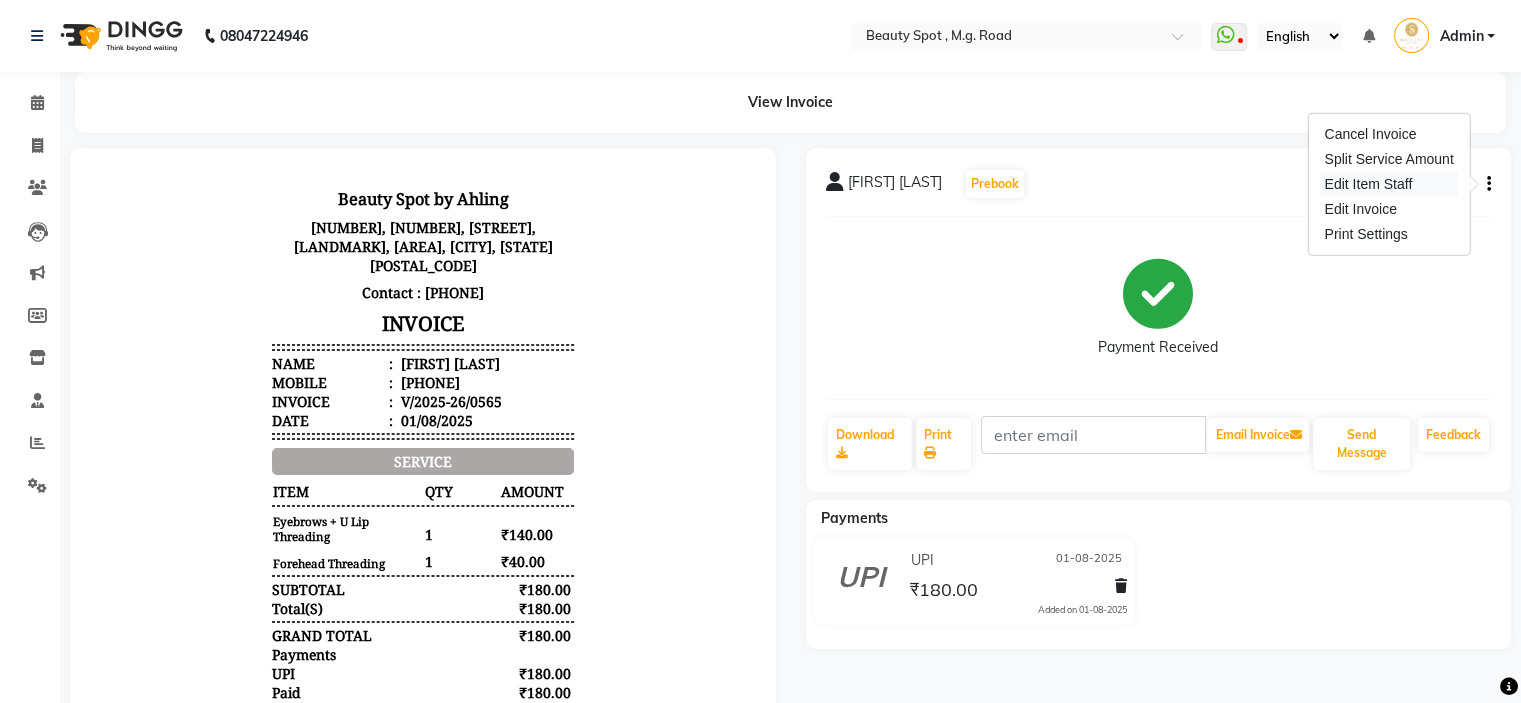 click on "Edit Item Staff" at bounding box center (1388, 184) 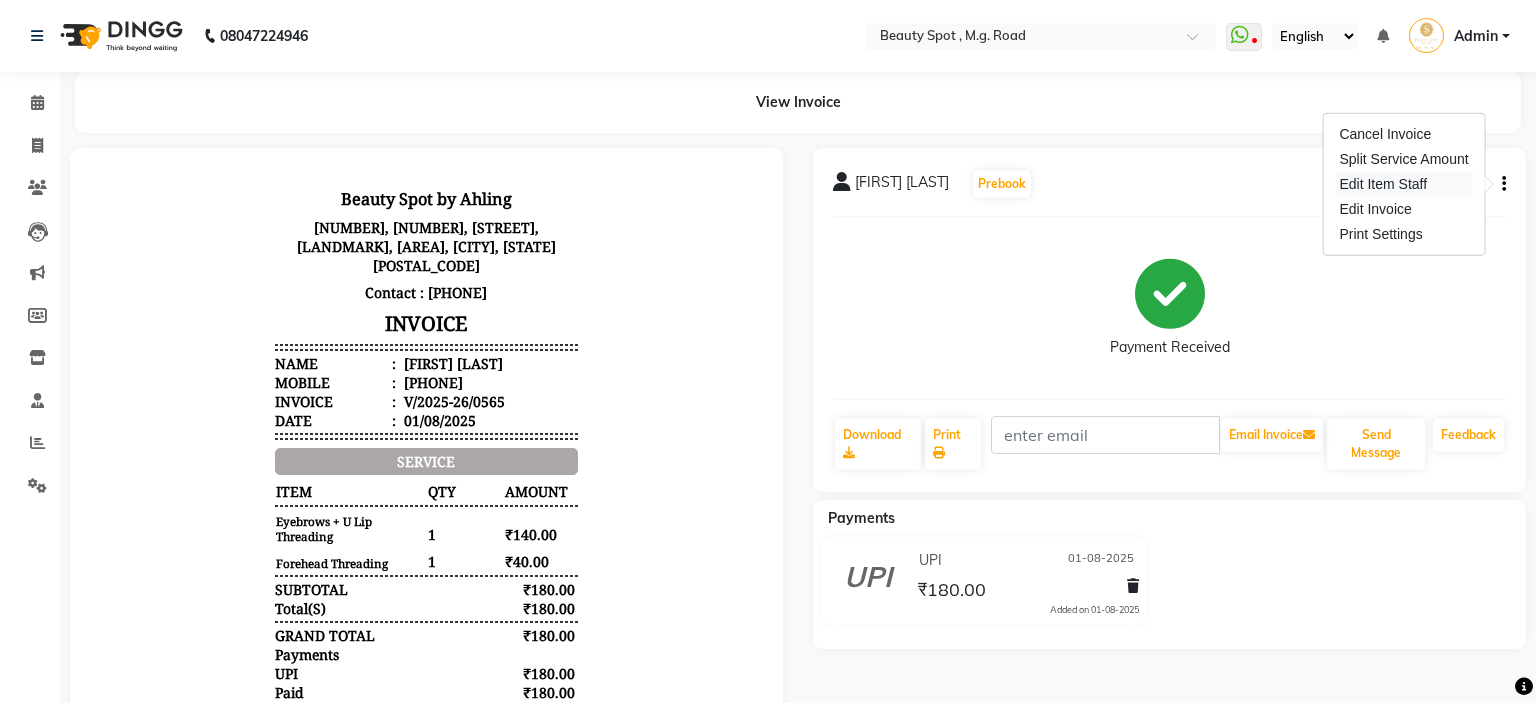 select on "70085" 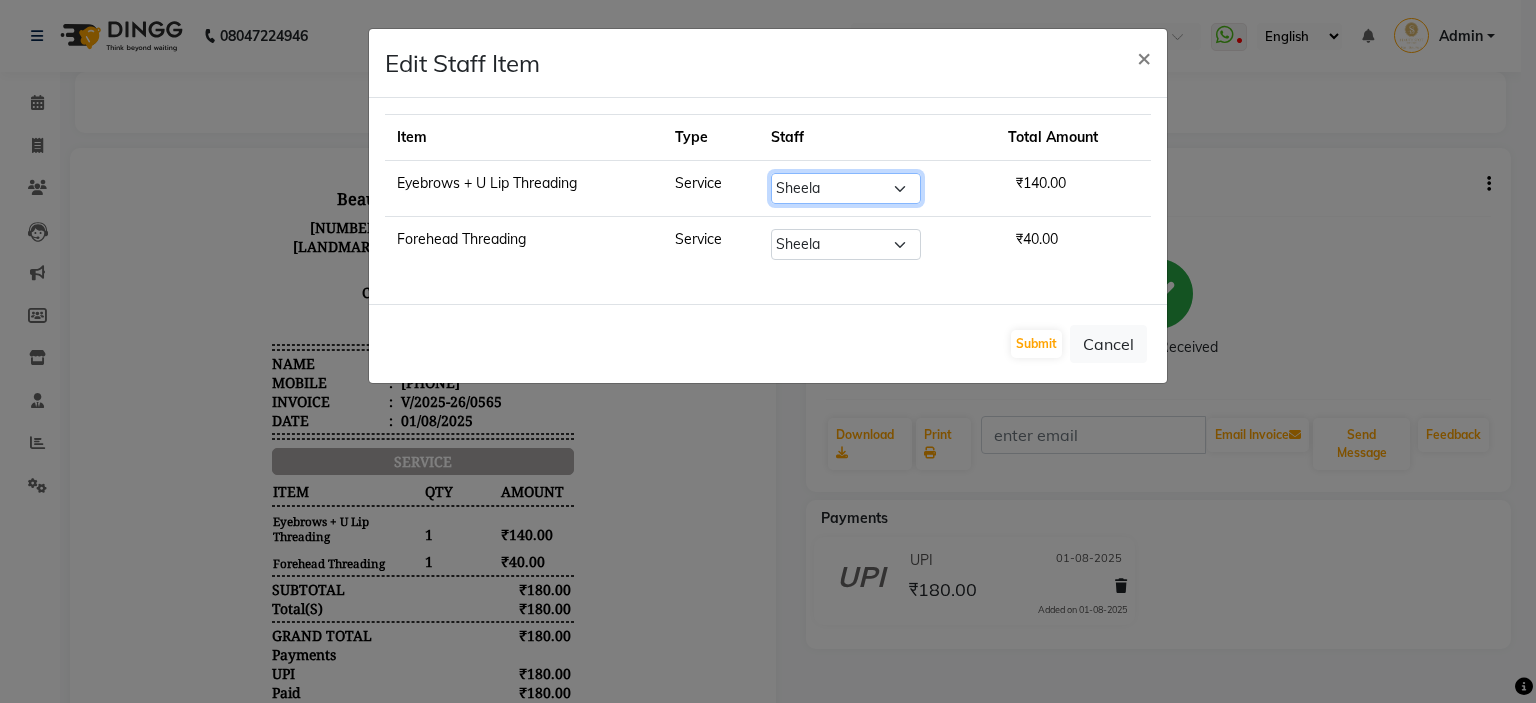 click on "Select  [FIRST]   [LAST]    Manager   [LAST]    [LAST]    [LAST]    [LAST]" 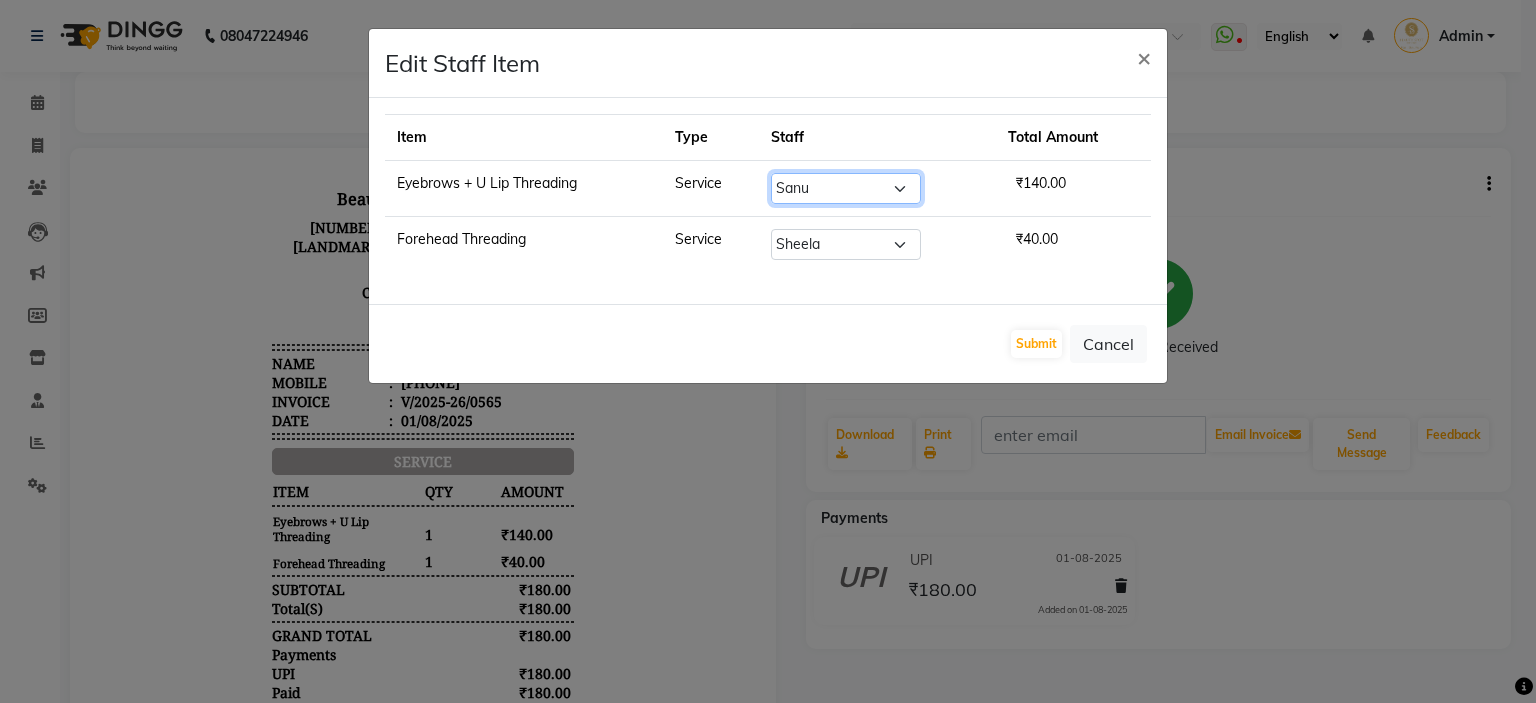 click on "Select  [FIRST]   [LAST]    Manager   [LAST]    [LAST]    [LAST]    [LAST]" 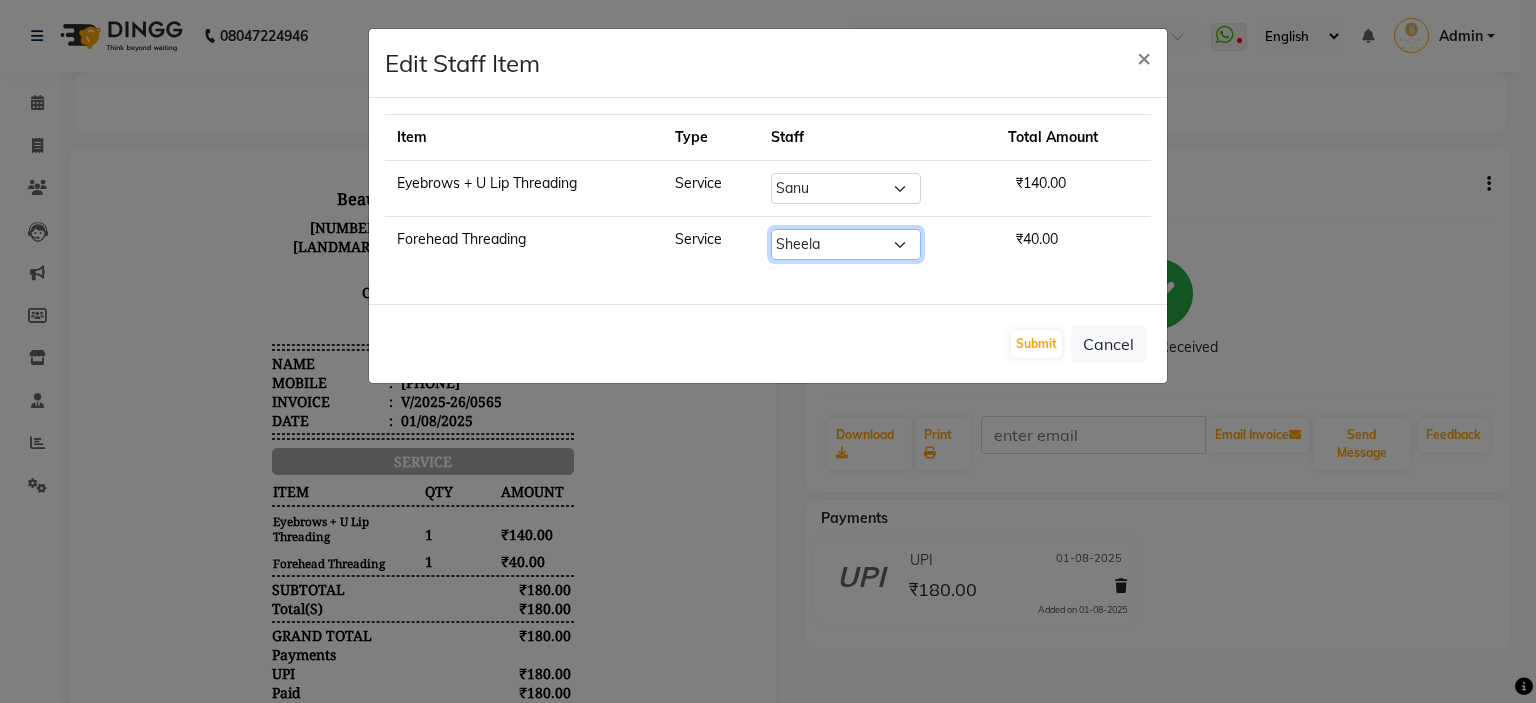 click on "Select  [FIRST]   [LAST]    Manager   [LAST]    [LAST]    [LAST]    [LAST]" 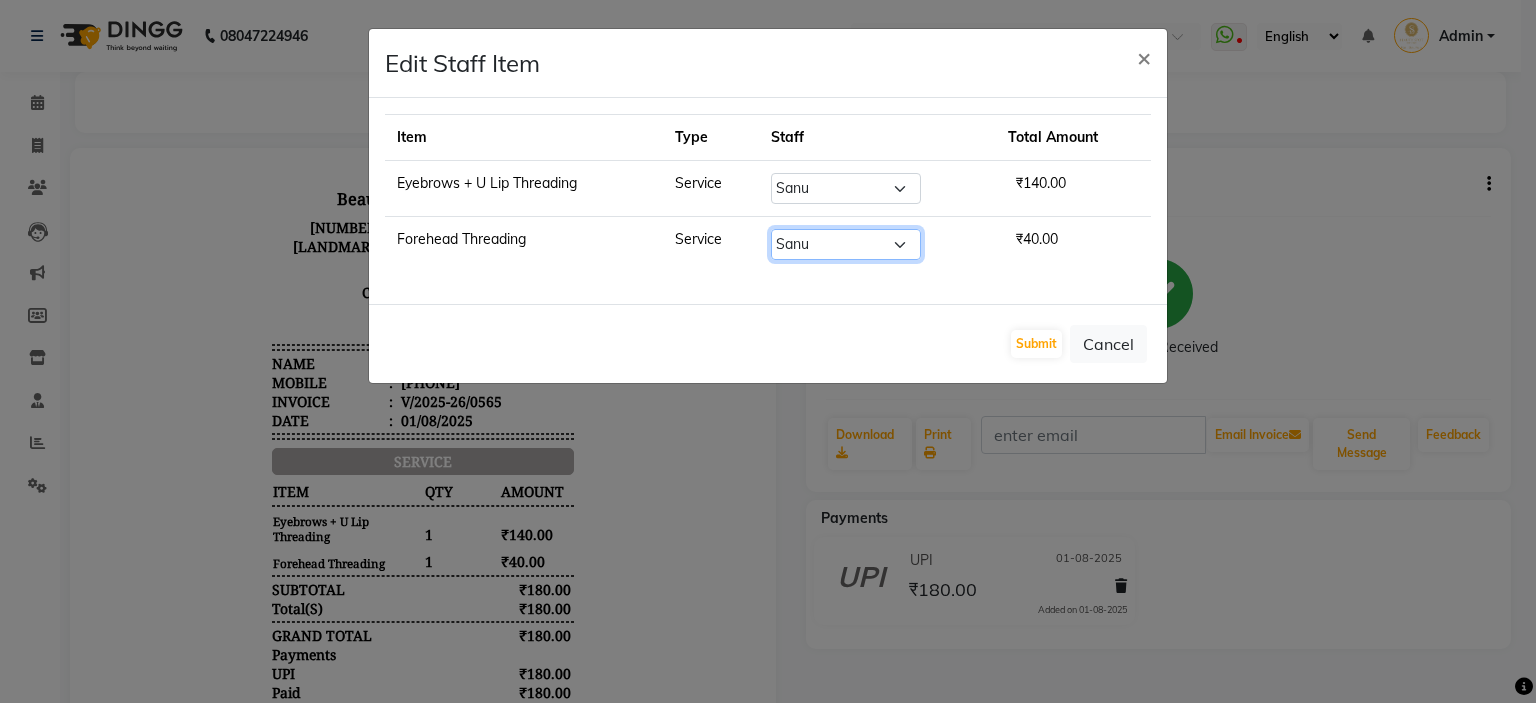 click on "Select  [FIRST]   [LAST]    Manager   [LAST]    [LAST]    [LAST]    [LAST]" 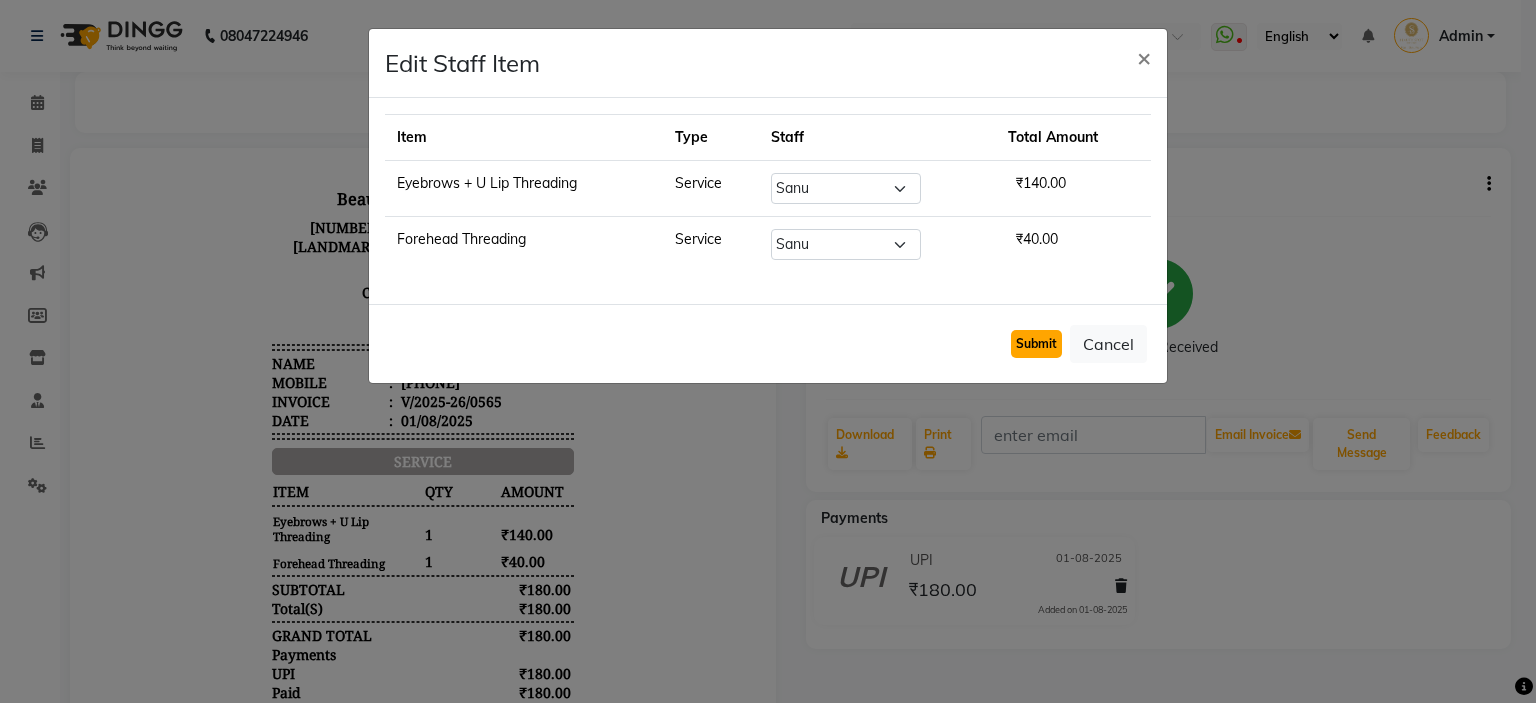 click on "Submit" 